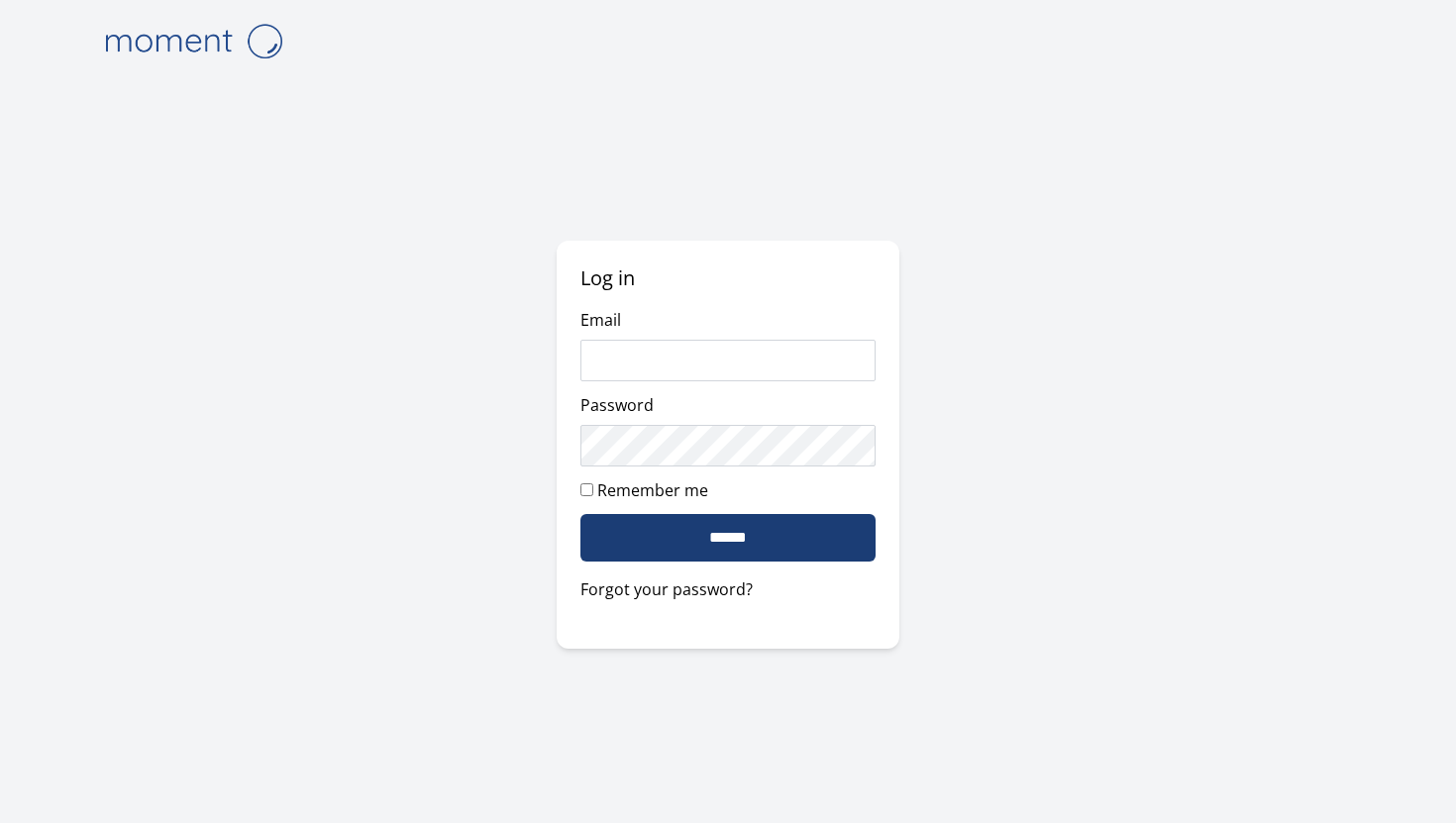 scroll, scrollTop: 0, scrollLeft: 0, axis: both 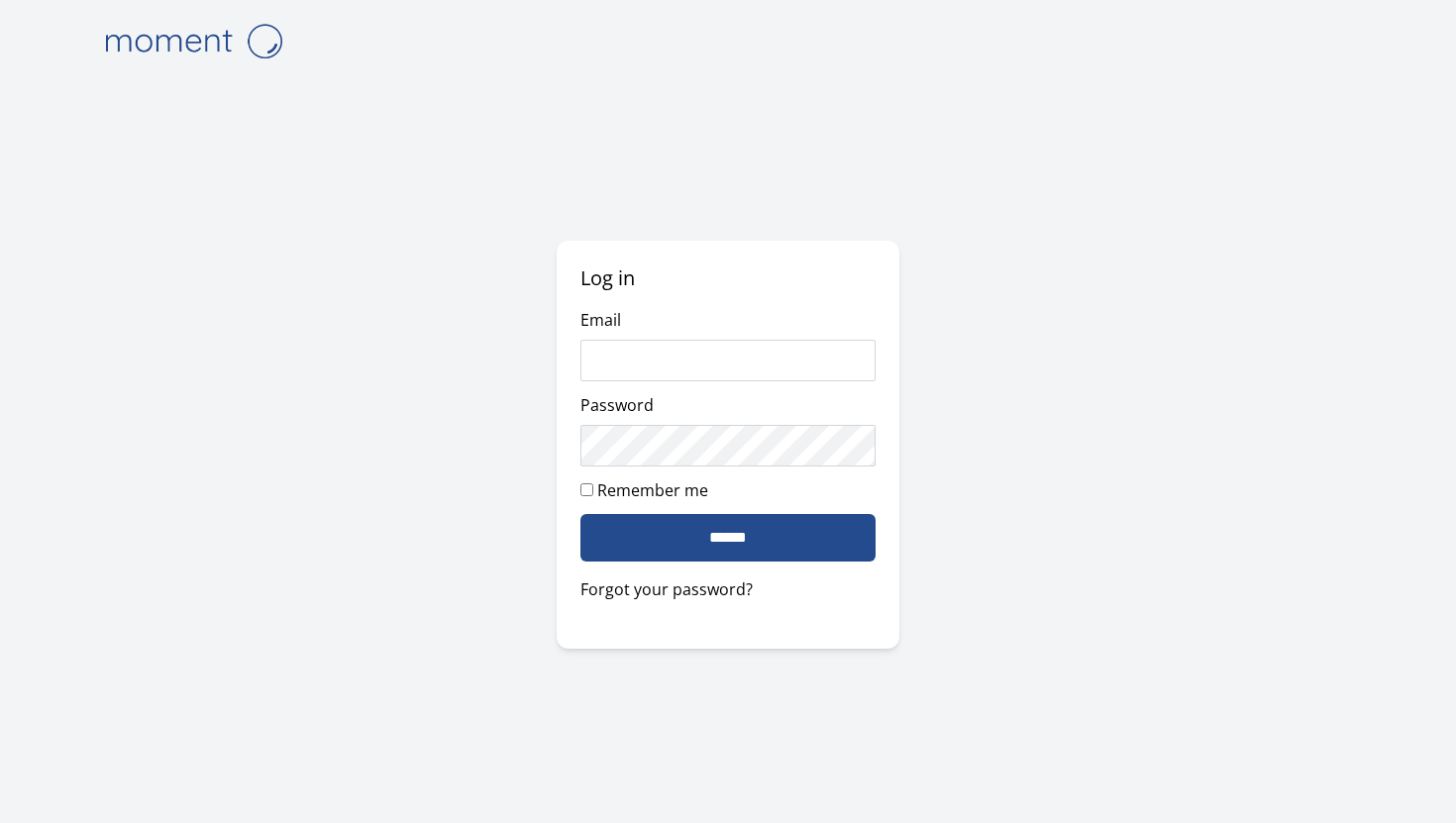 type on "**********" 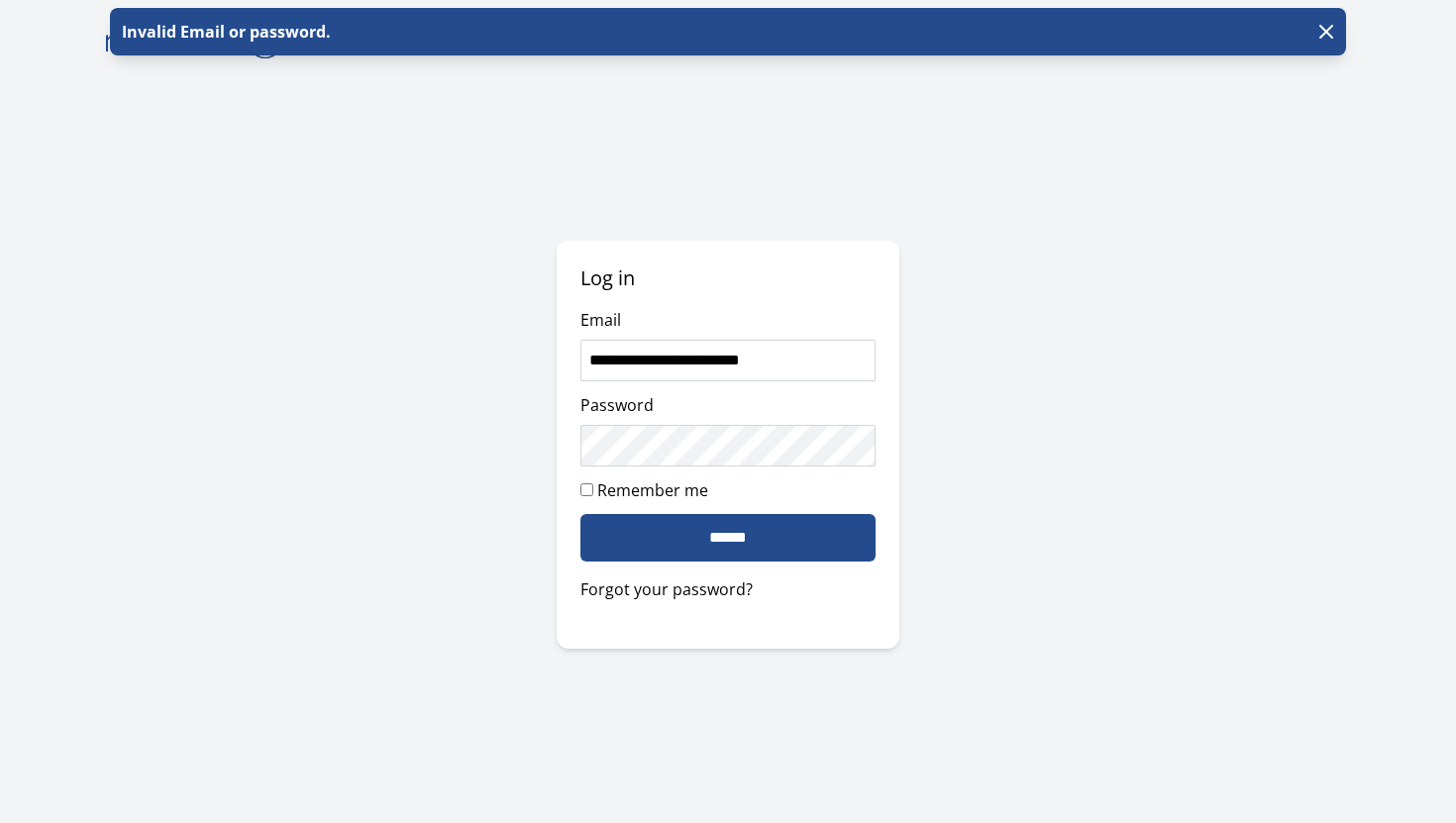 scroll, scrollTop: 0, scrollLeft: 0, axis: both 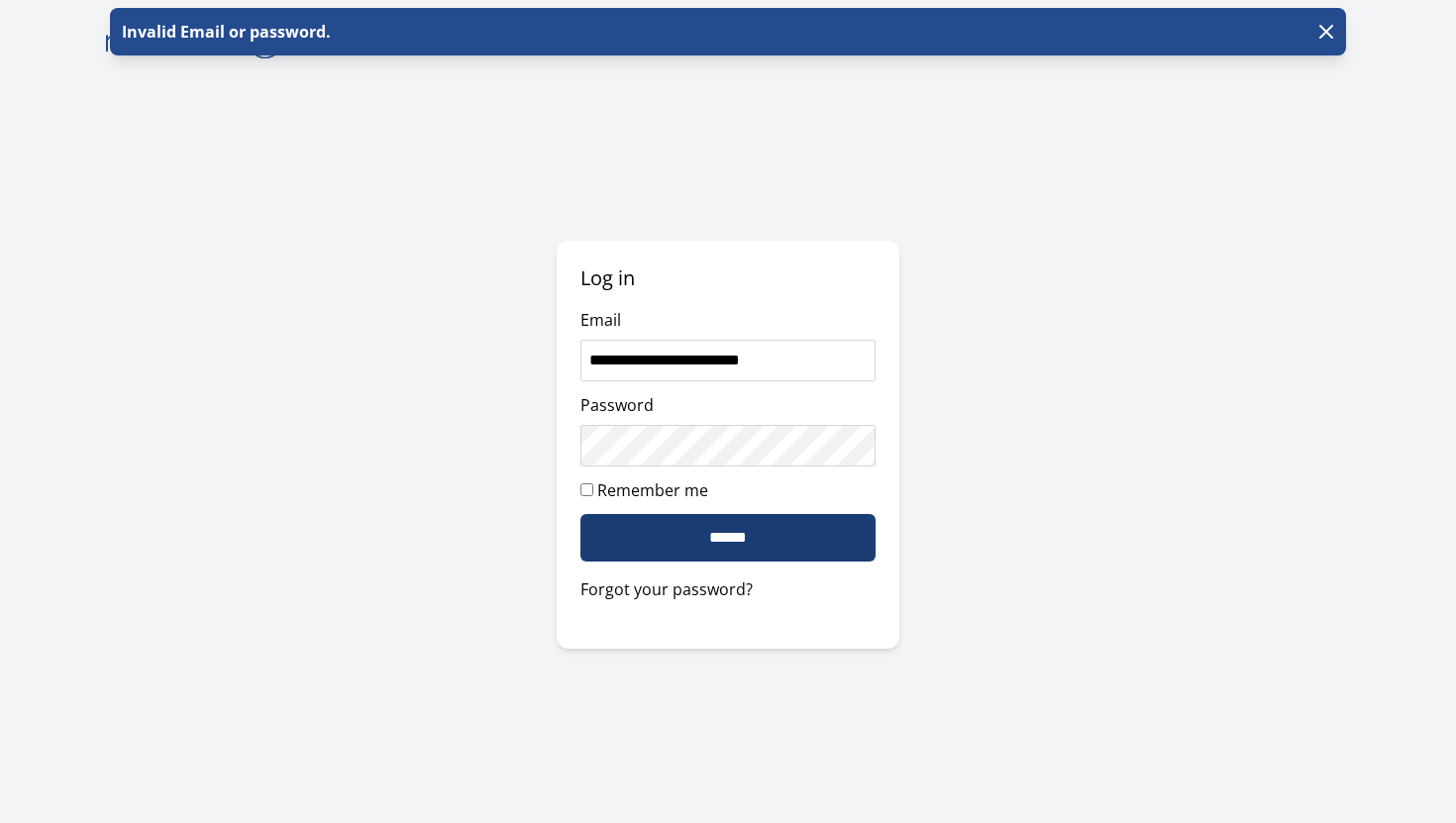 click on "******" at bounding box center (728, 538) 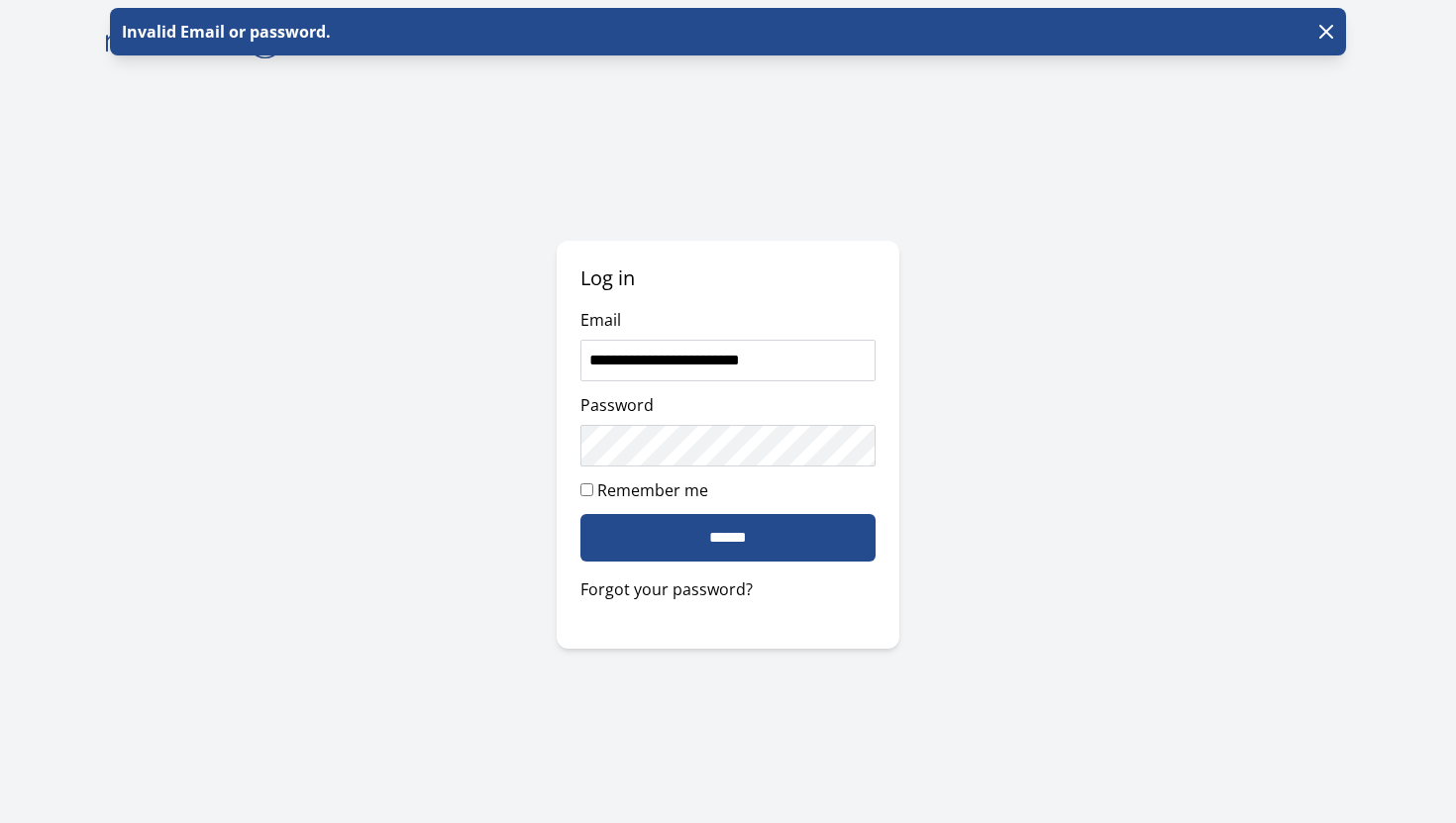 scroll, scrollTop: 0, scrollLeft: 0, axis: both 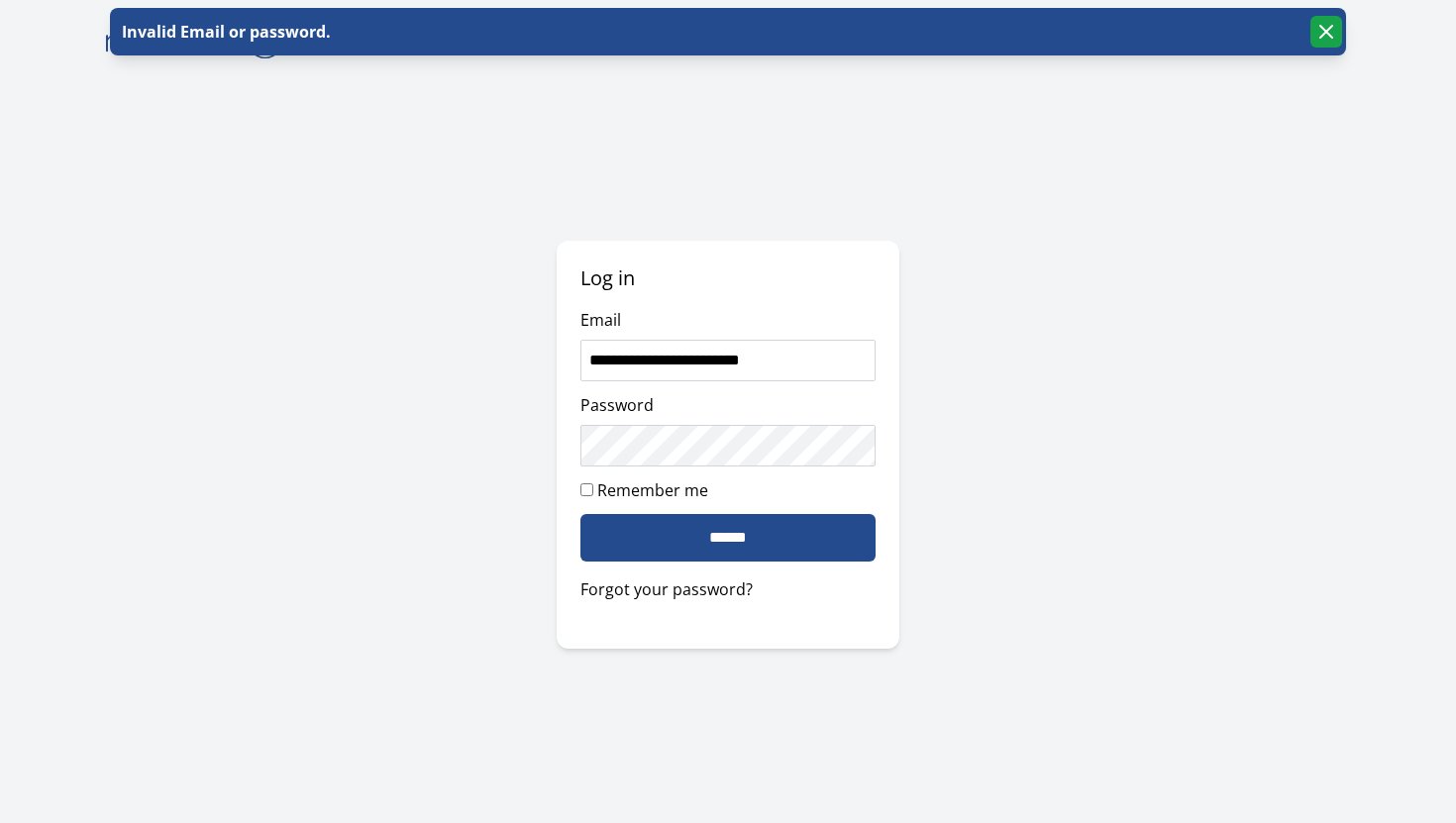 click 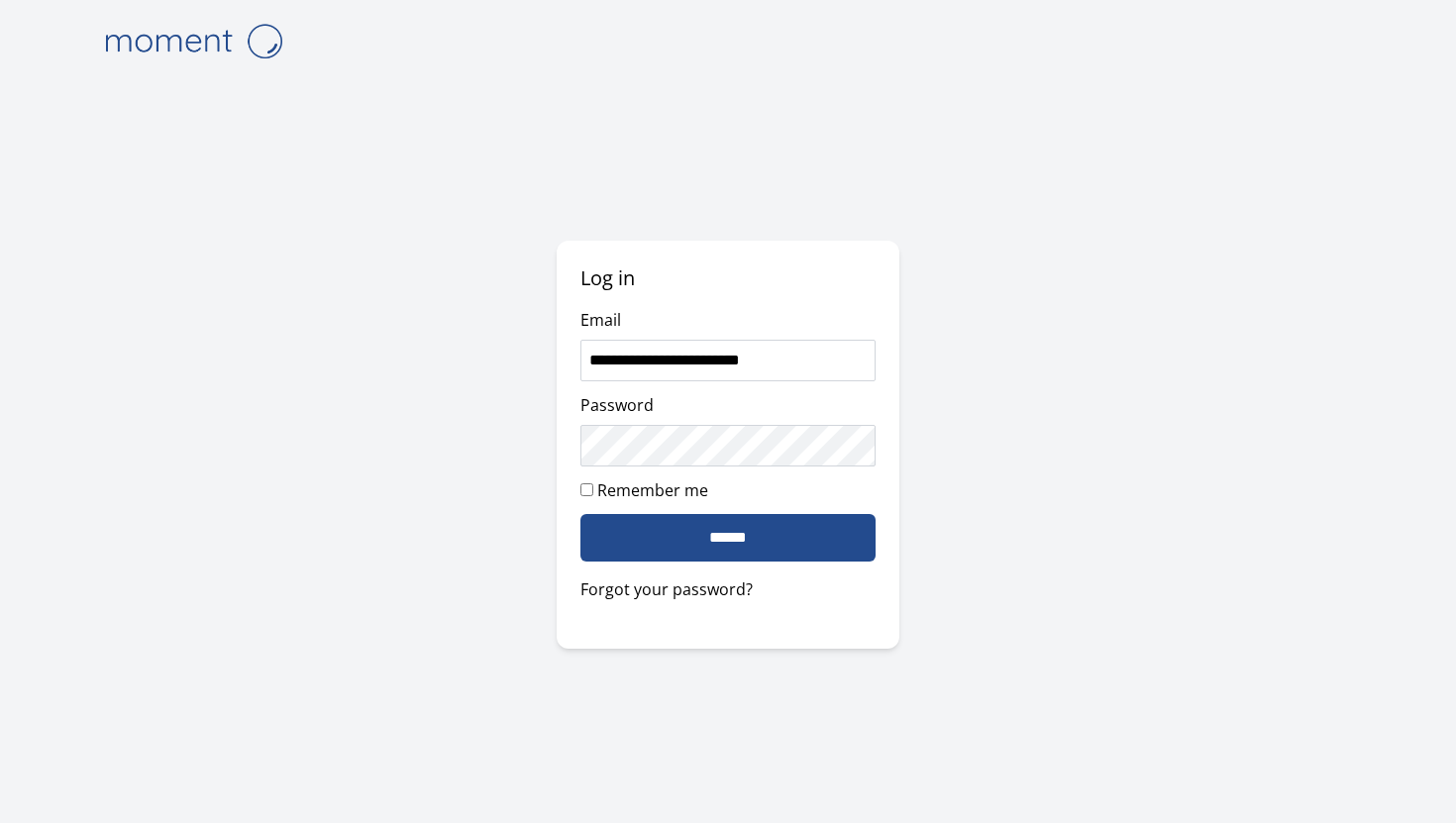 click on "**********" at bounding box center [728, 411] 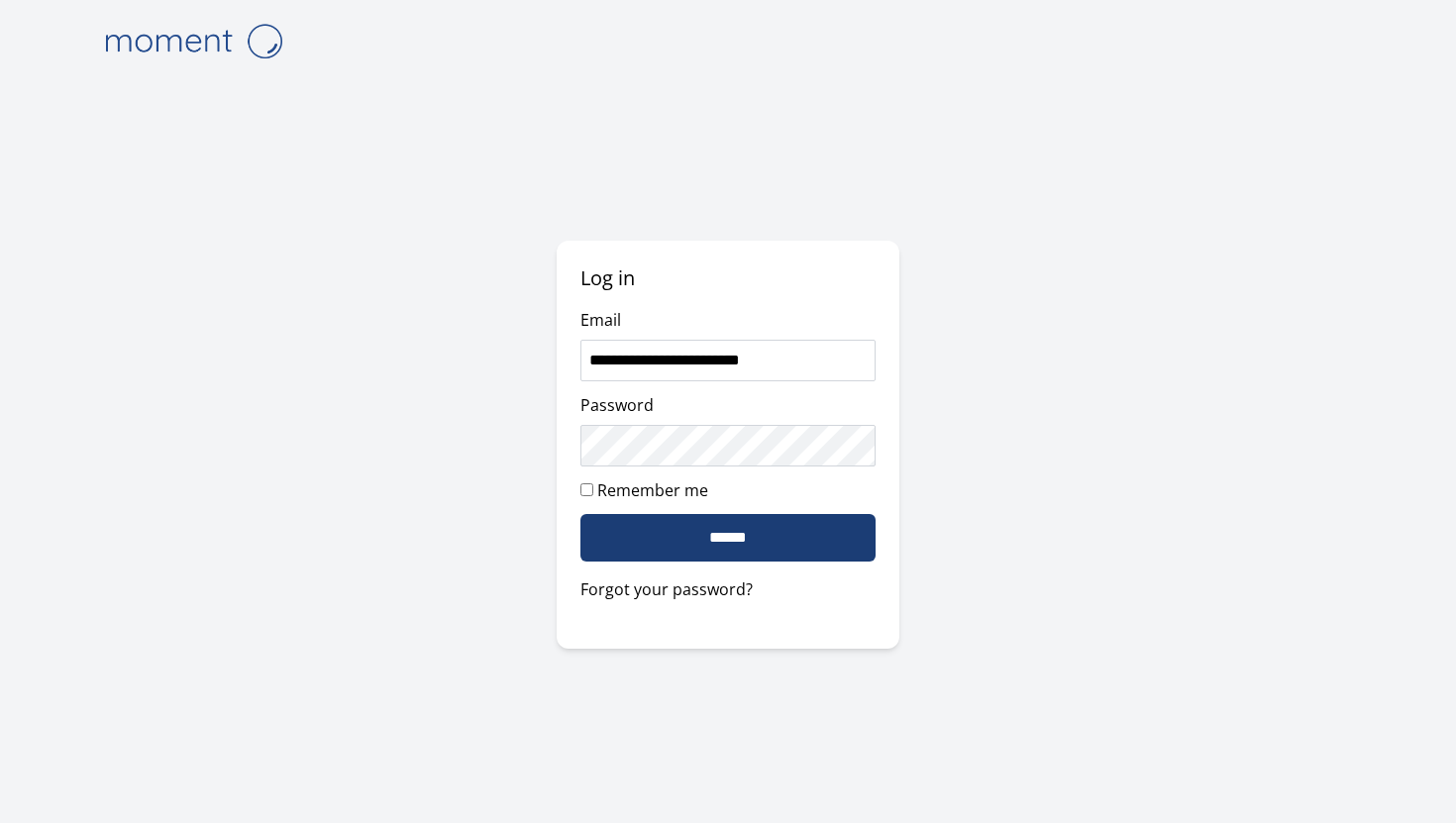 click on "******" at bounding box center (728, 538) 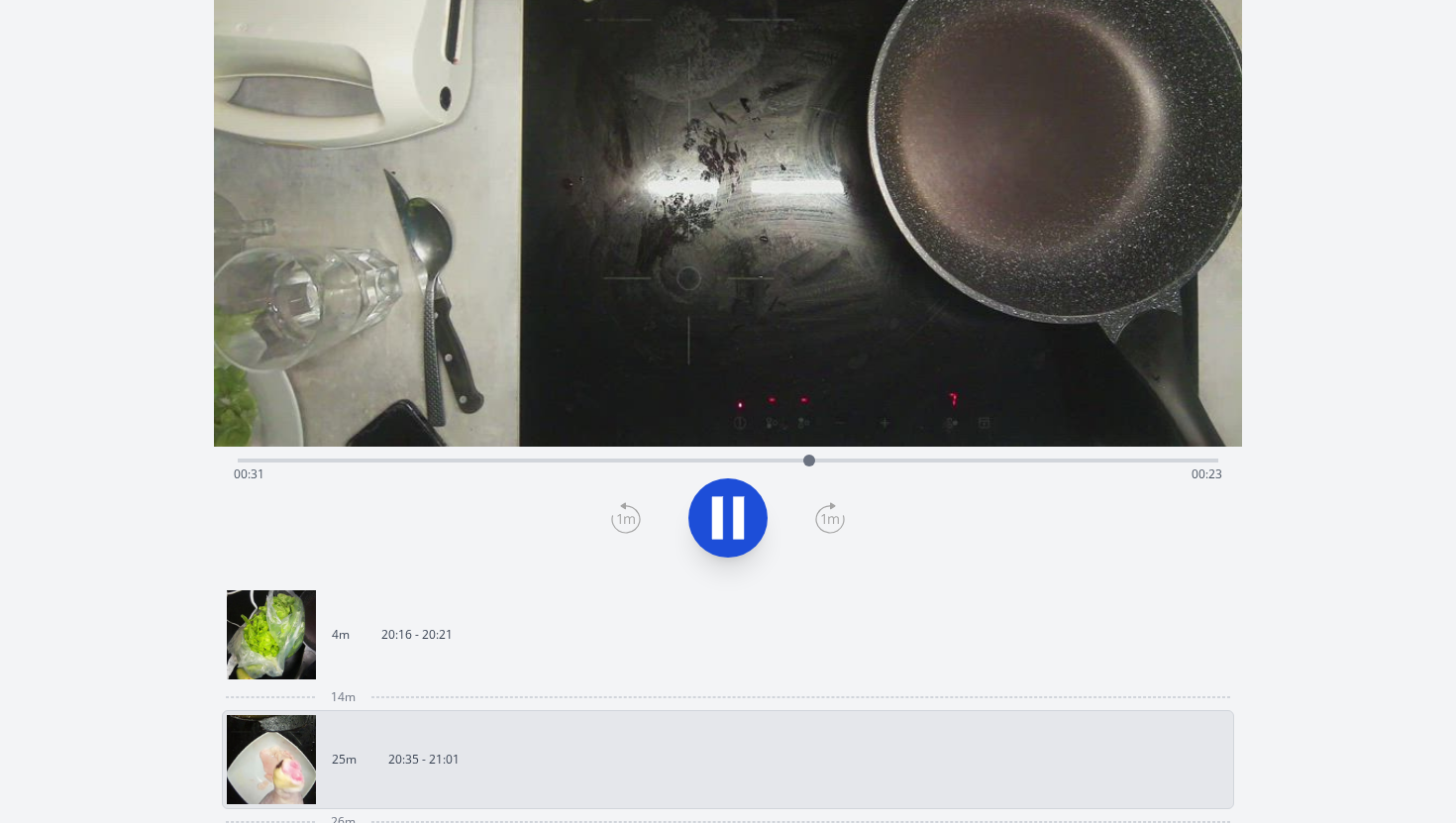 scroll, scrollTop: 151, scrollLeft: 0, axis: vertical 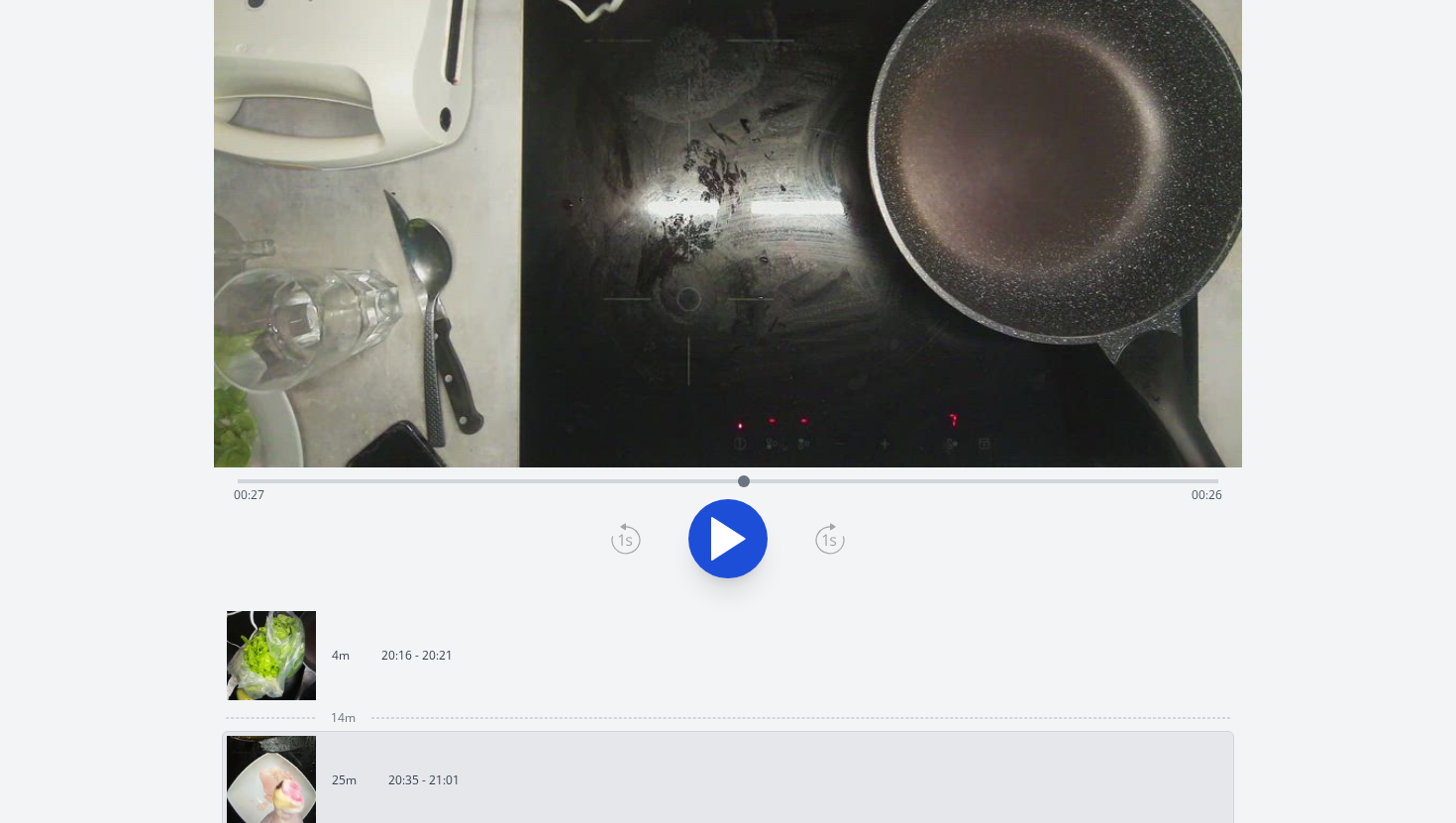 drag, startPoint x: 826, startPoint y: 478, endPoint x: 744, endPoint y: 479, distance: 82.0061 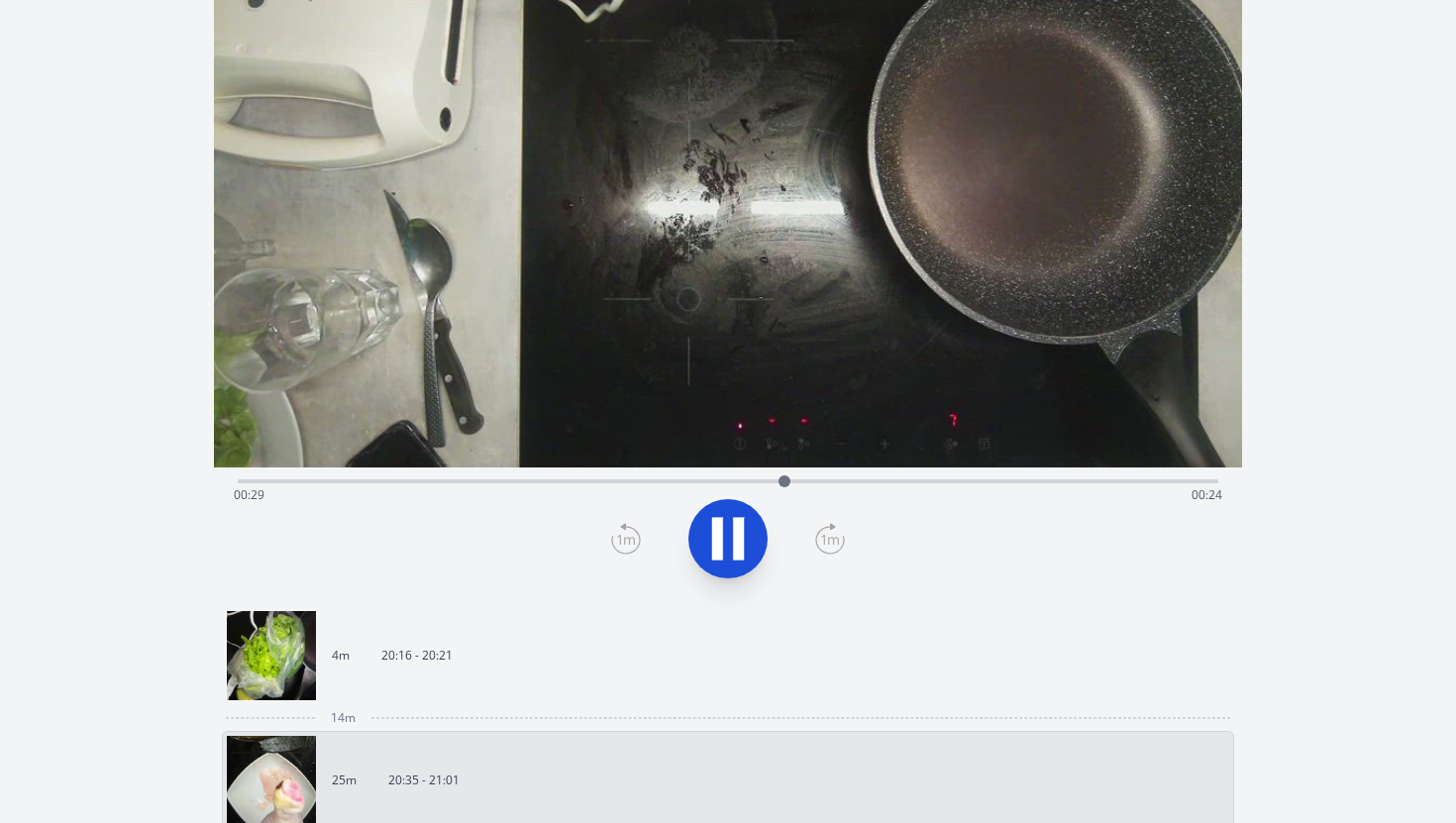 click 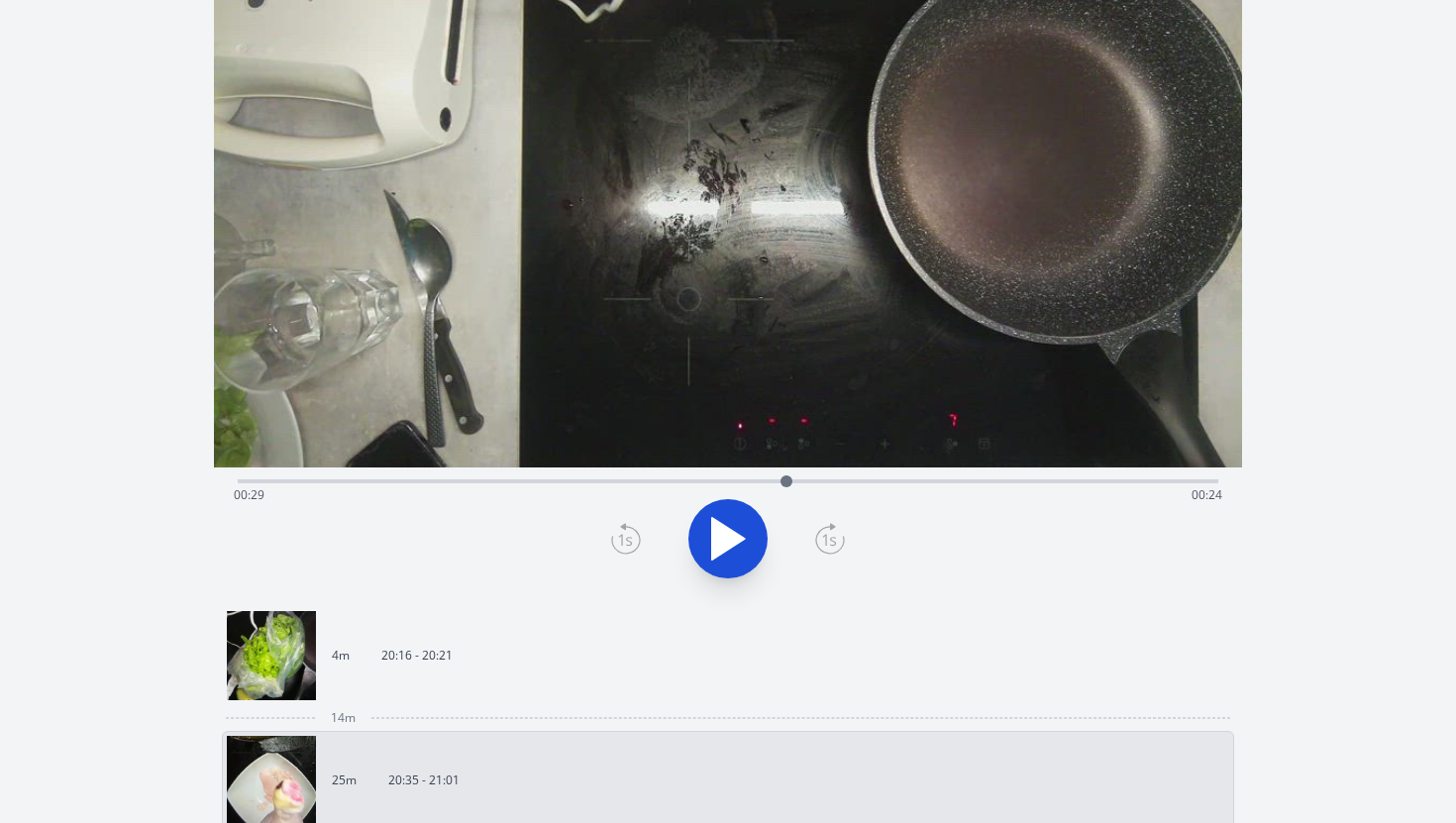 click 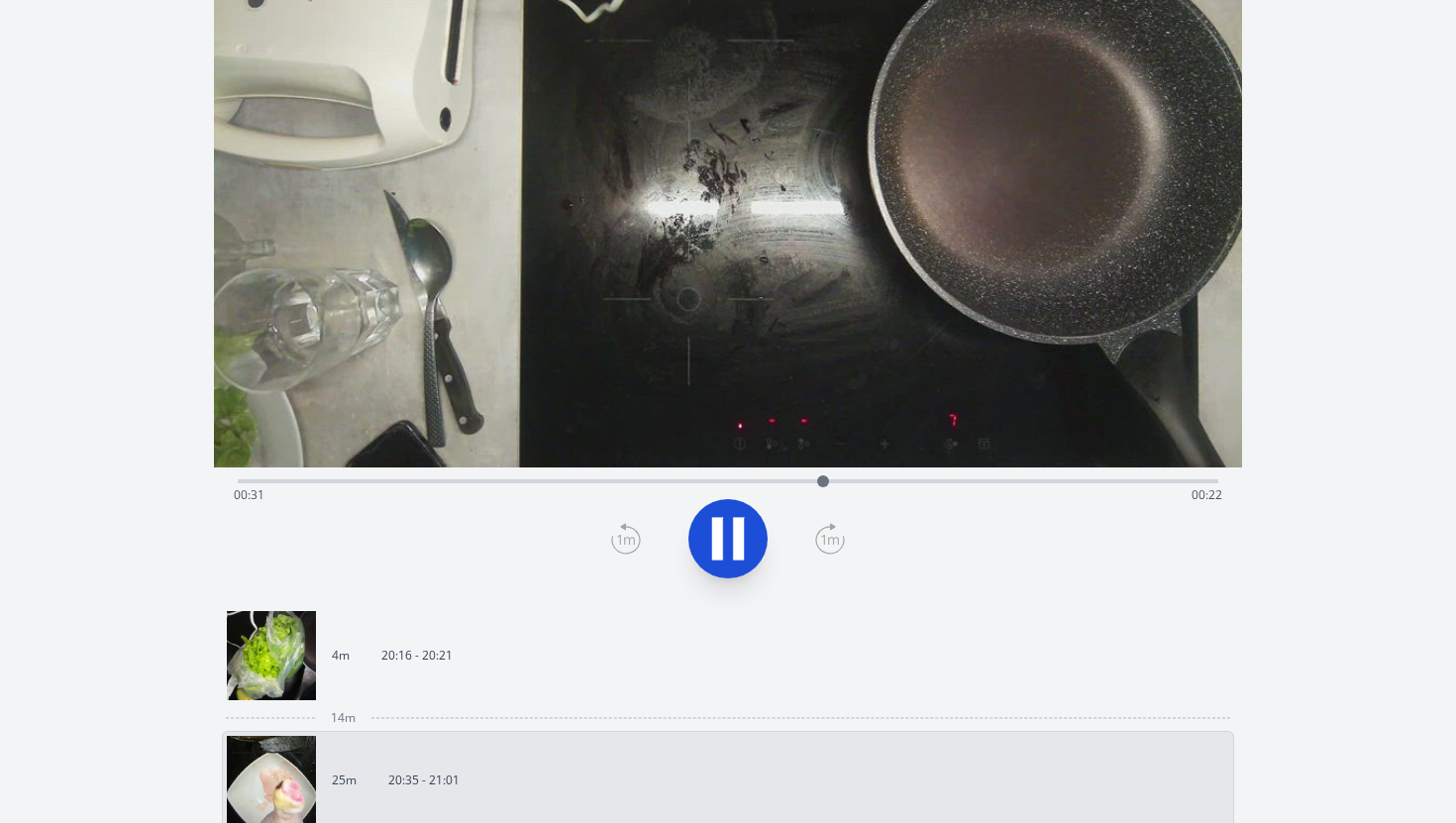 click on "Time elapsed:  00:31
Time remaining:  00:22" at bounding box center (728, 495) 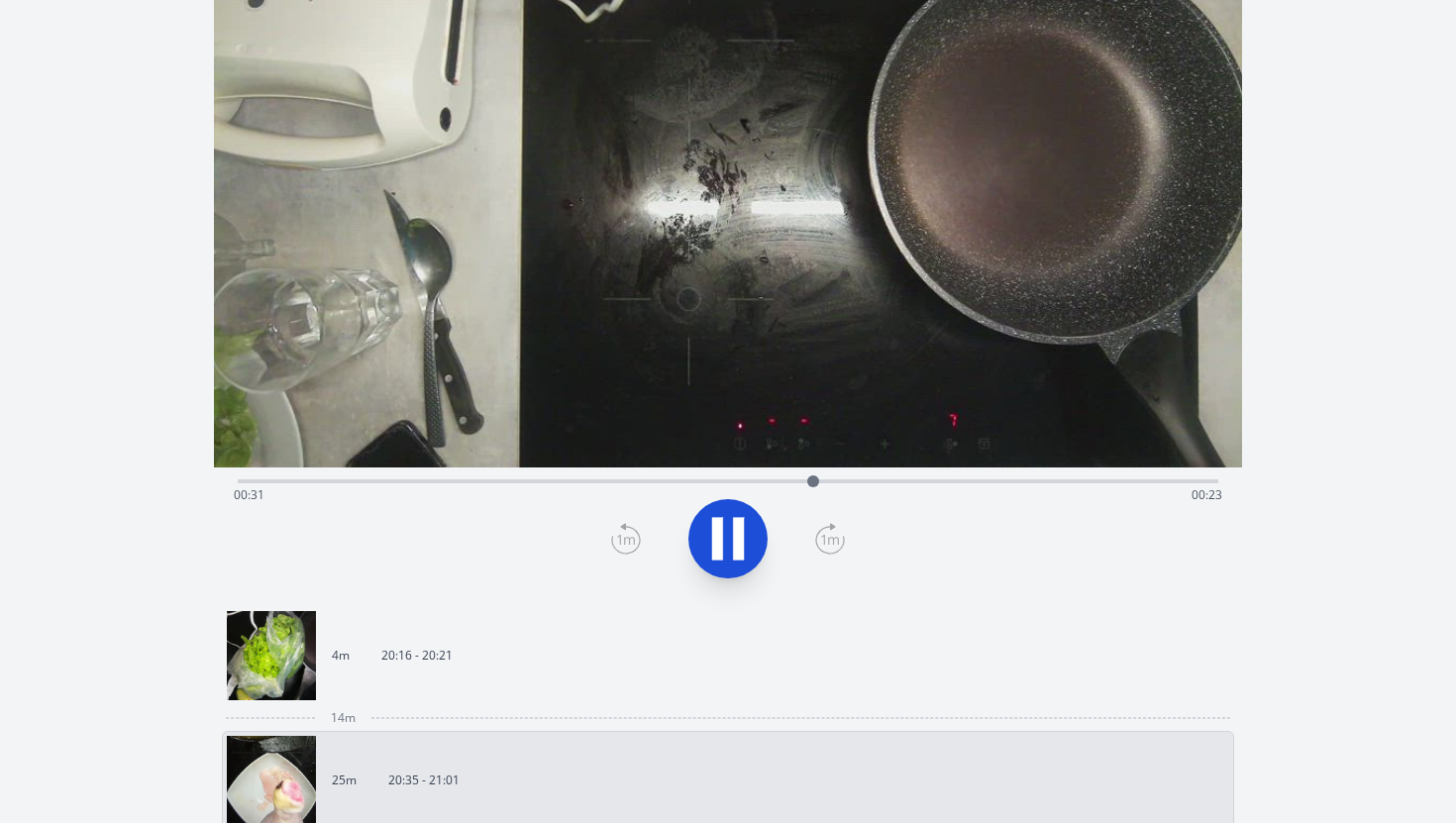 click on "Time elapsed:  00:31
Time remaining:  00:23" at bounding box center [728, 495] 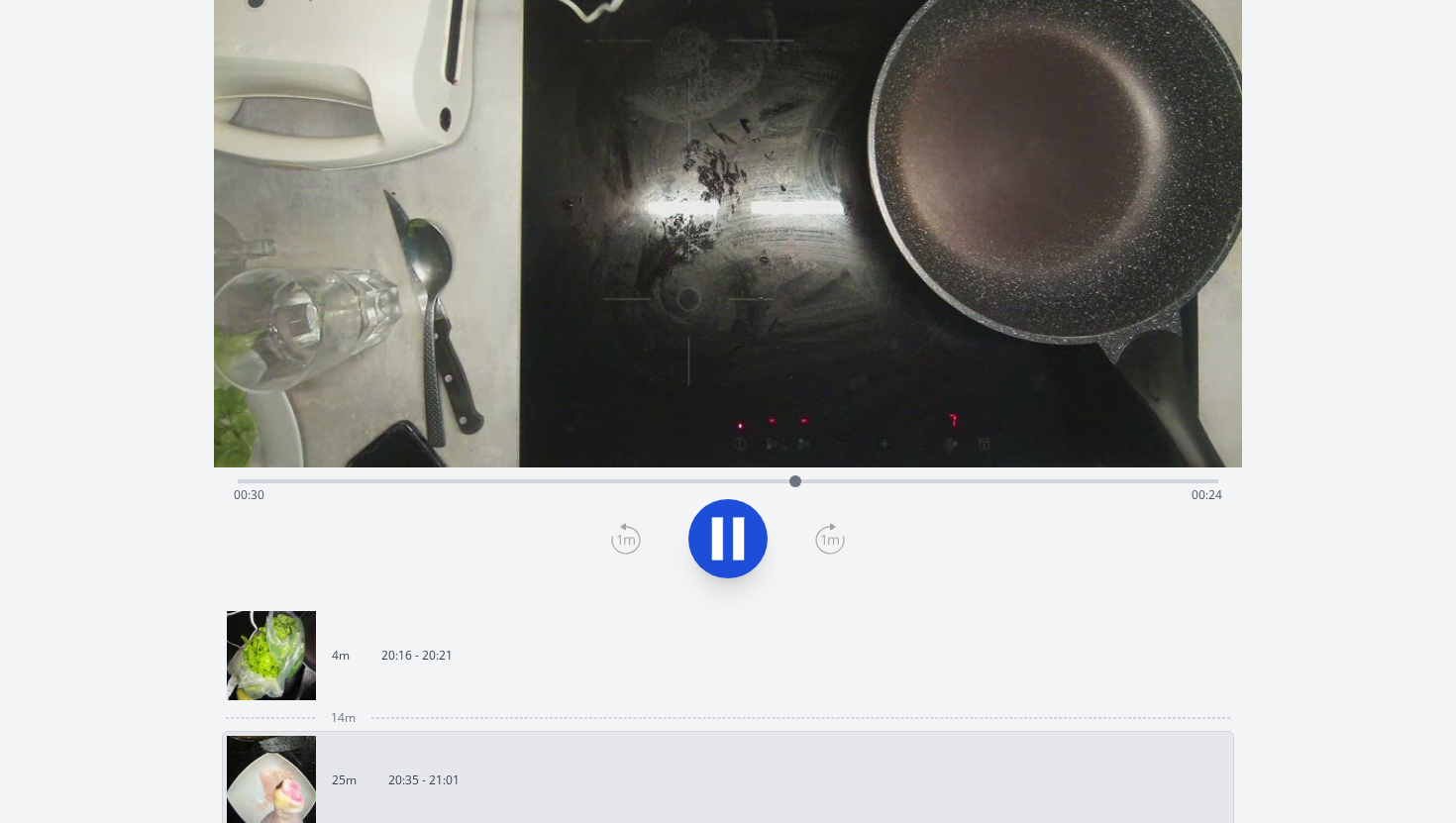 click on "Time elapsed:  00:30
Time remaining:  00:24" at bounding box center (728, 495) 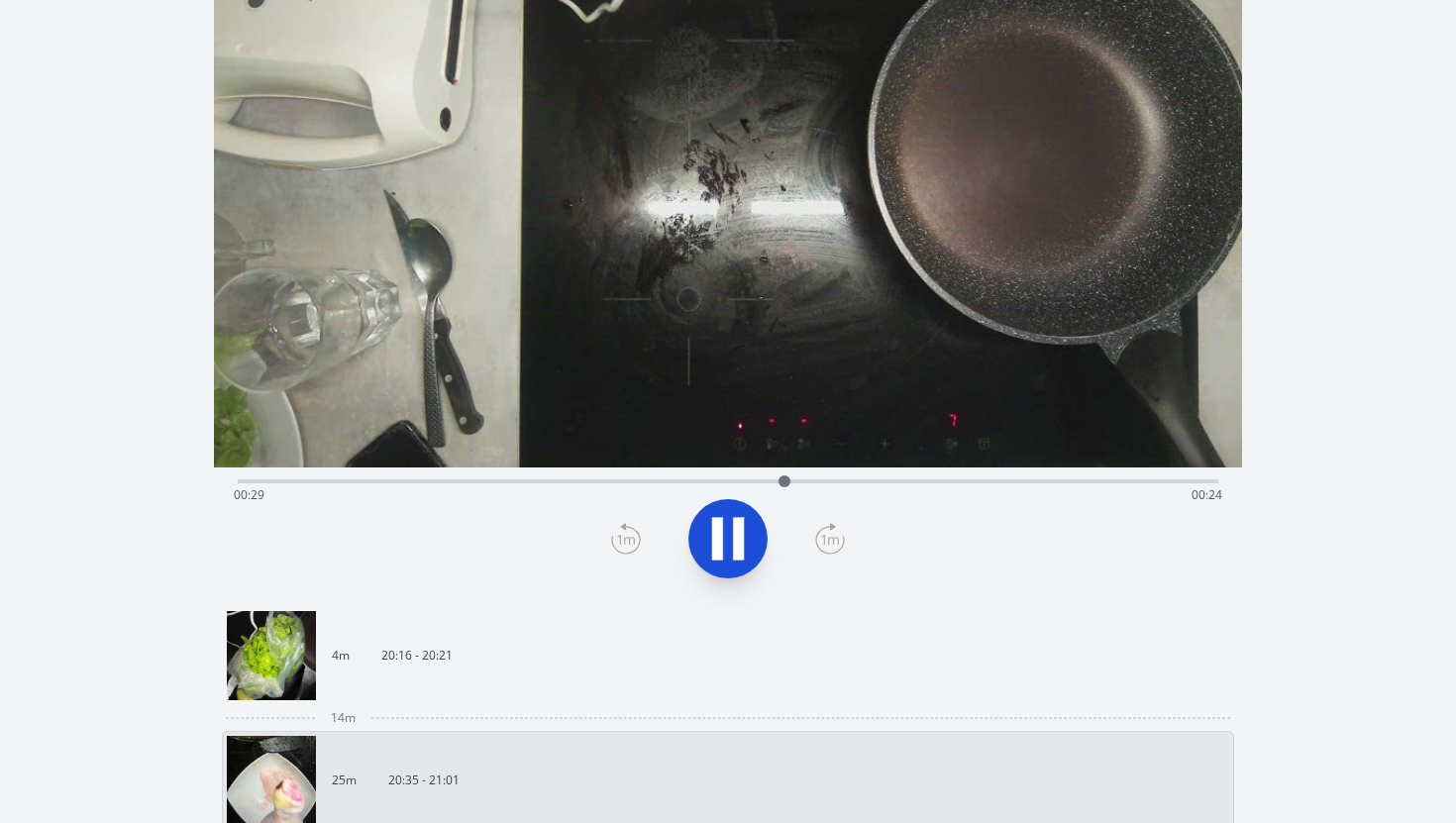 click on "Time elapsed:  00:29
Time remaining:  00:24" at bounding box center [728, 495] 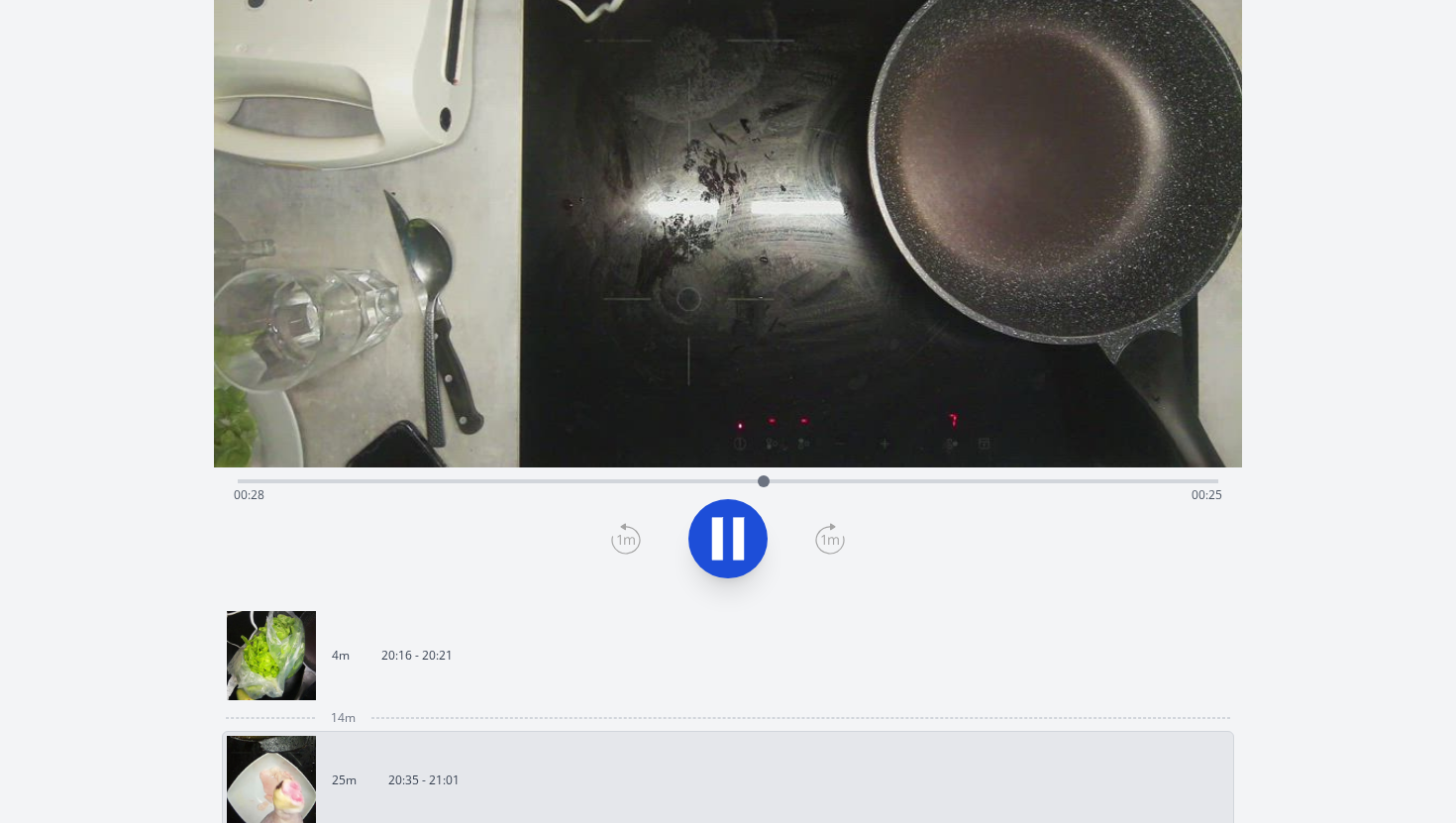 click 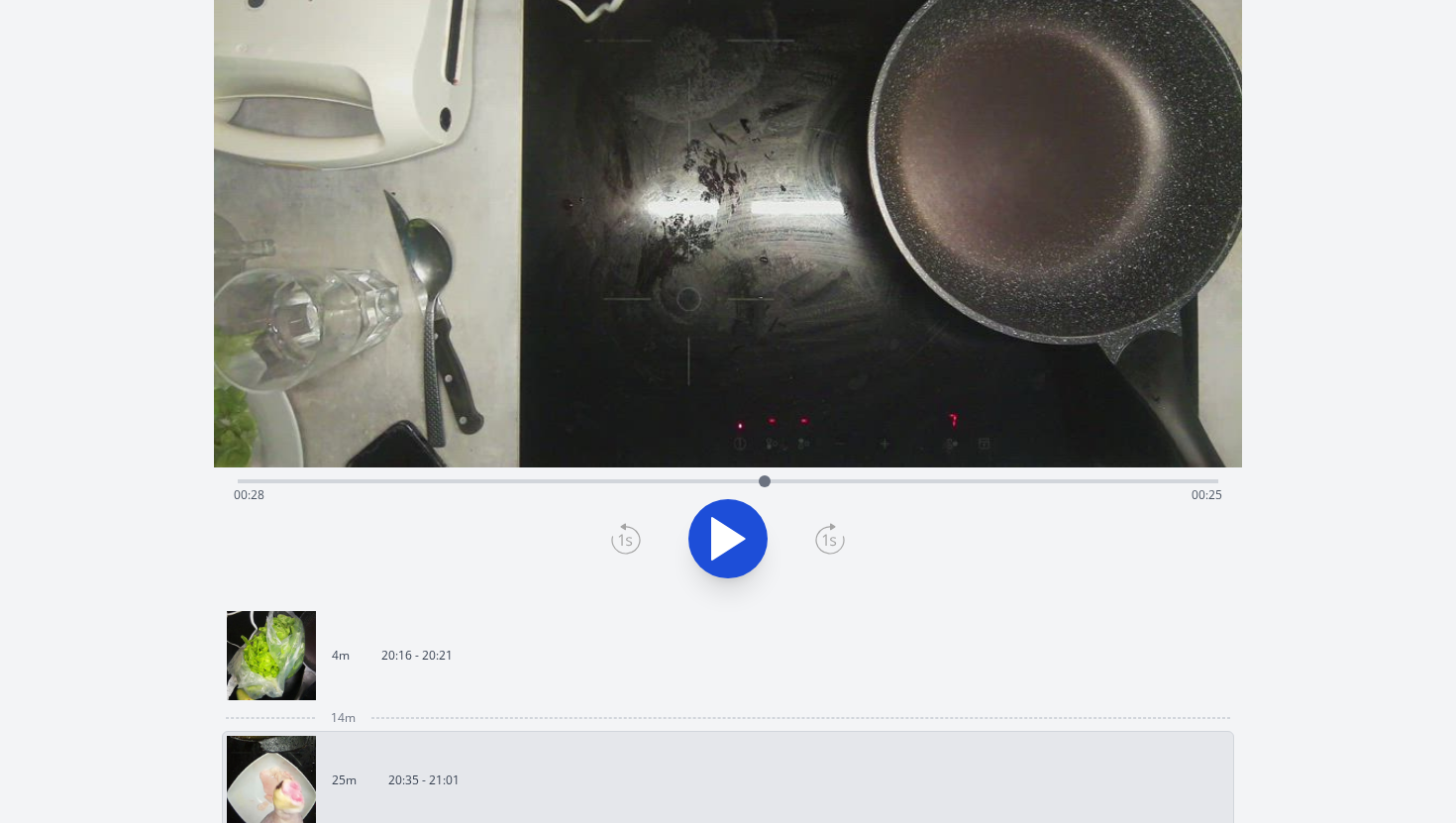 click 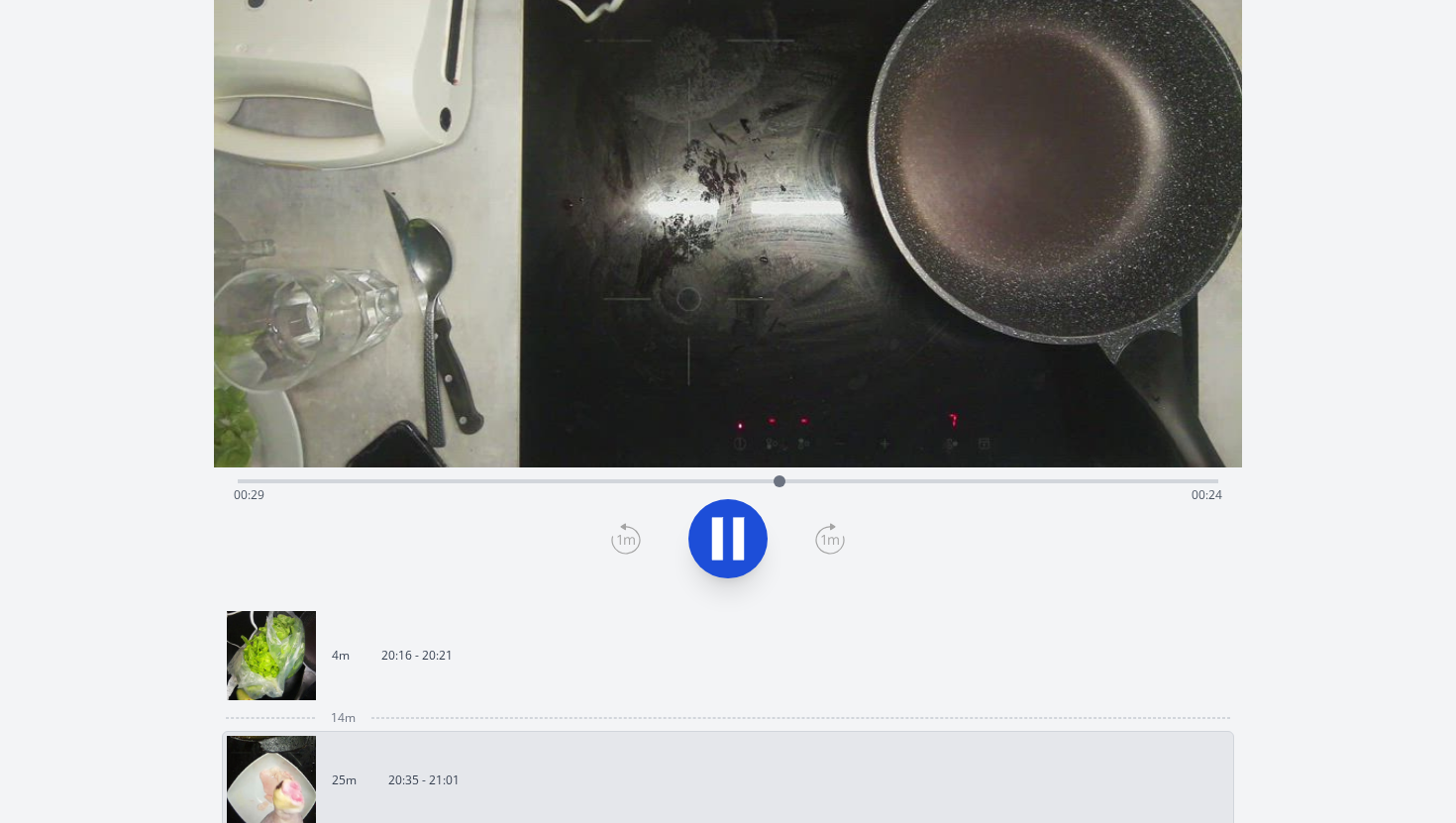 click 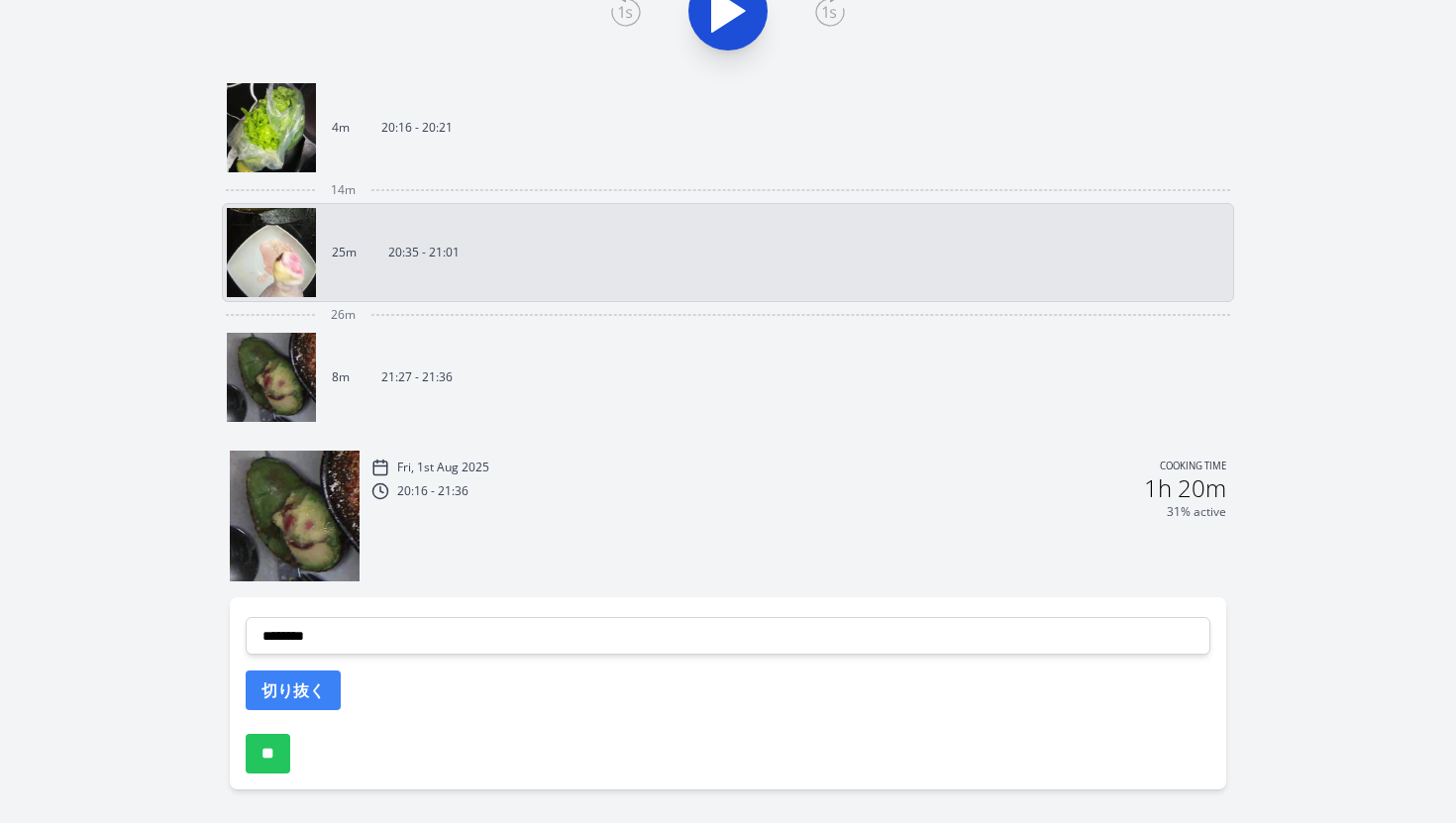 scroll, scrollTop: 740, scrollLeft: 0, axis: vertical 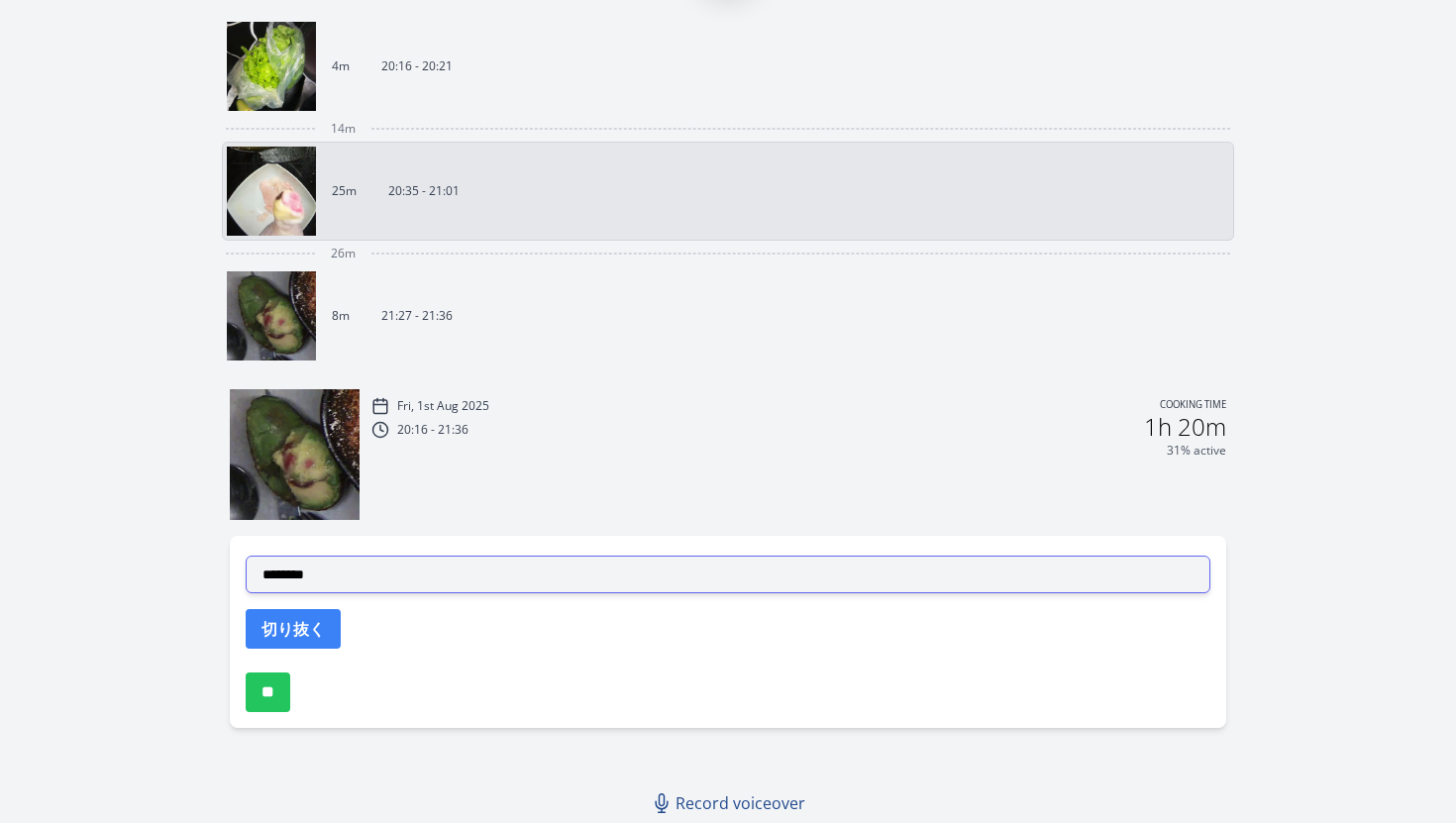 click on "**********" at bounding box center [728, 574] 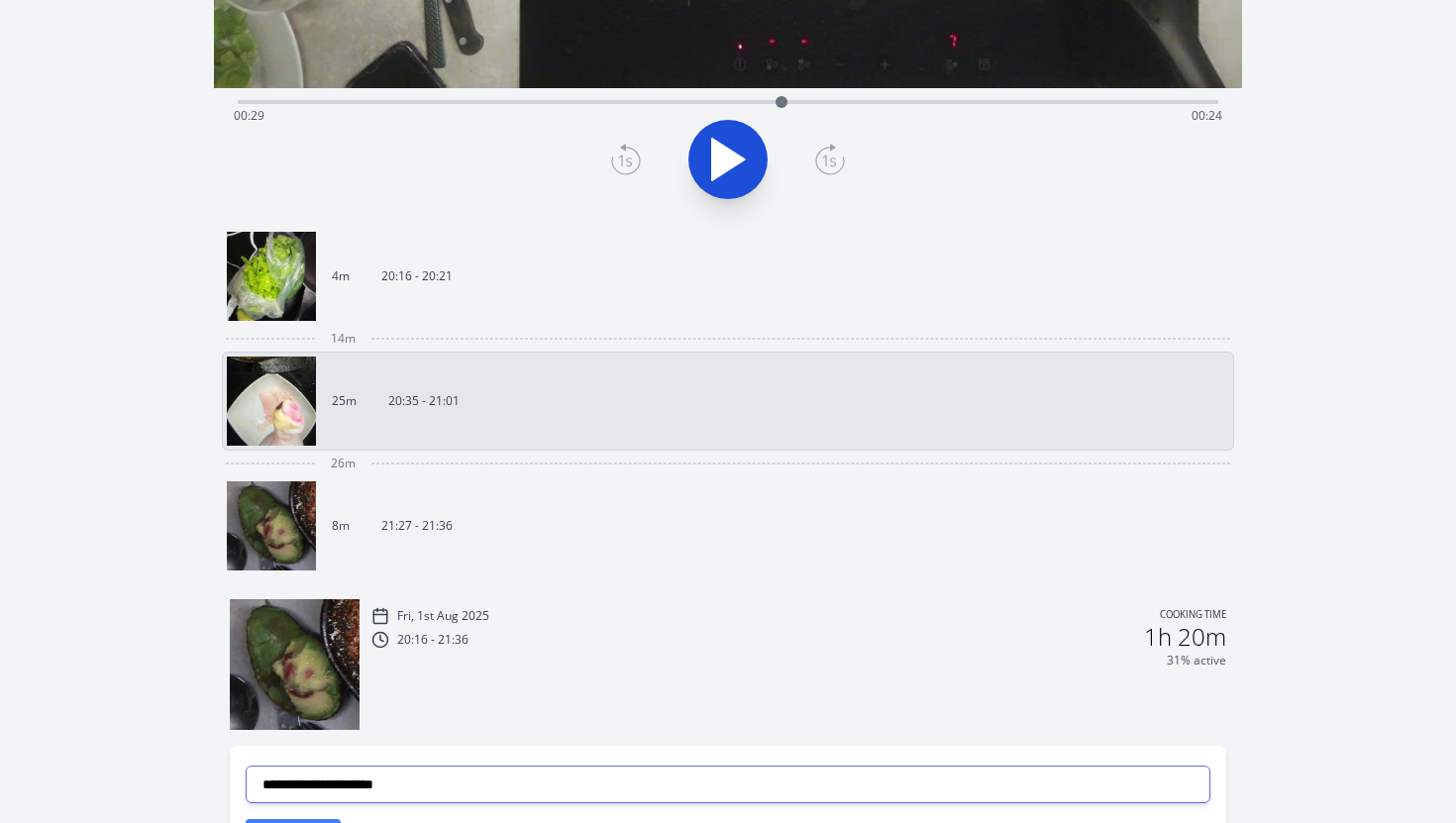 scroll, scrollTop: 424, scrollLeft: 0, axis: vertical 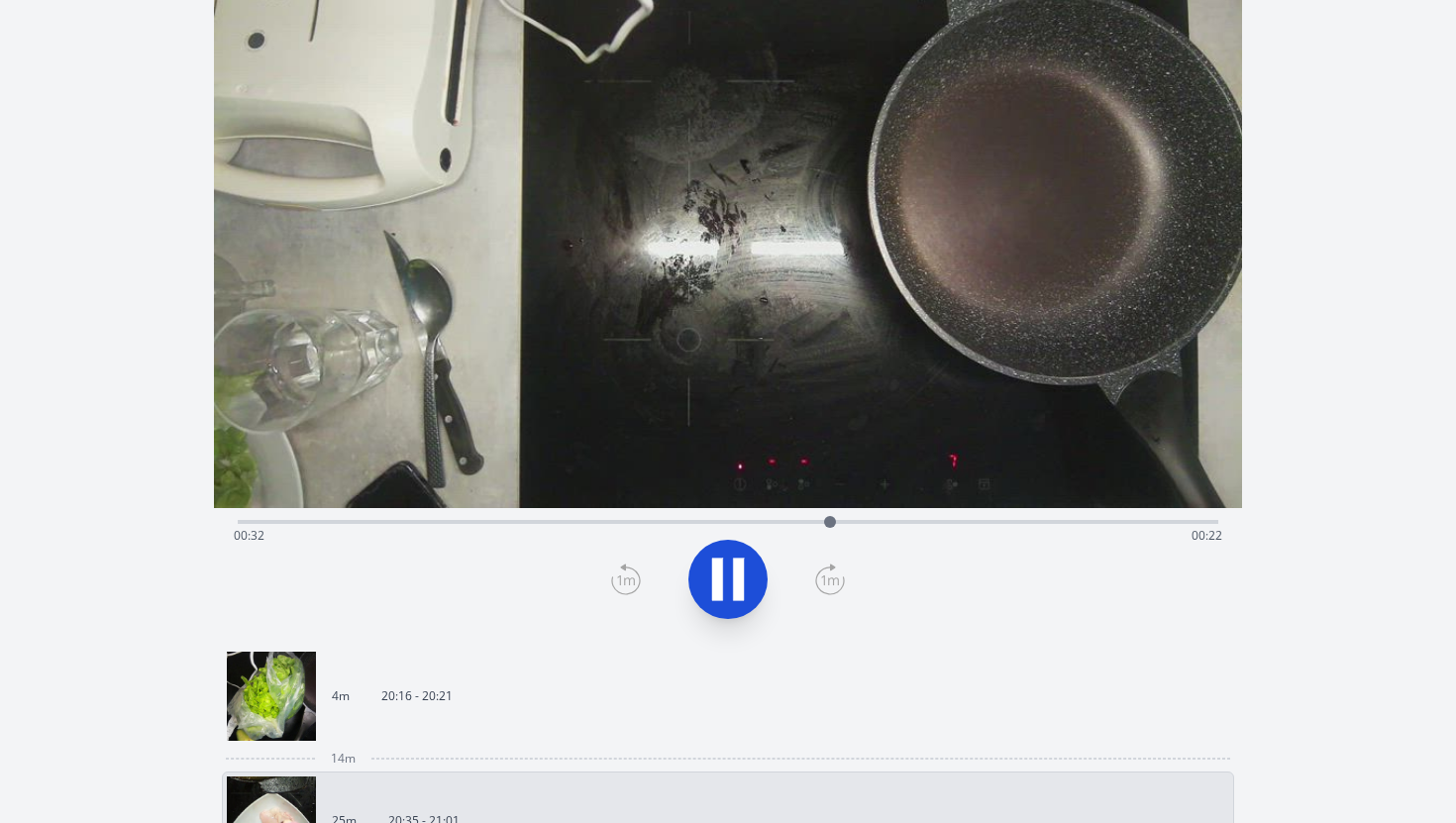 click on "Time elapsed:  00:32
Time remaining:  00:22" at bounding box center (728, 520) 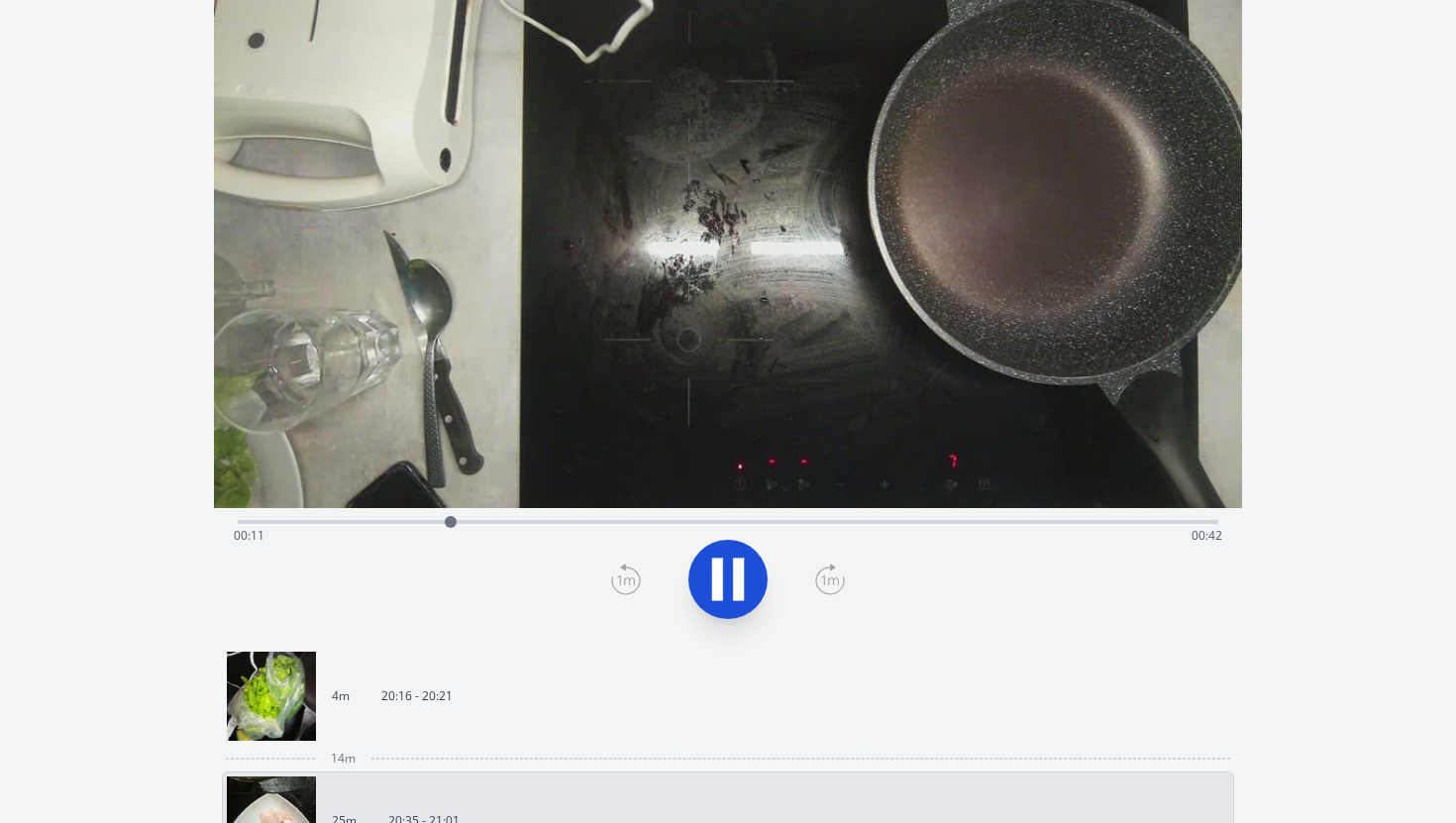 click on "Time elapsed:  00:11
Time remaining:  00:42" at bounding box center [728, 536] 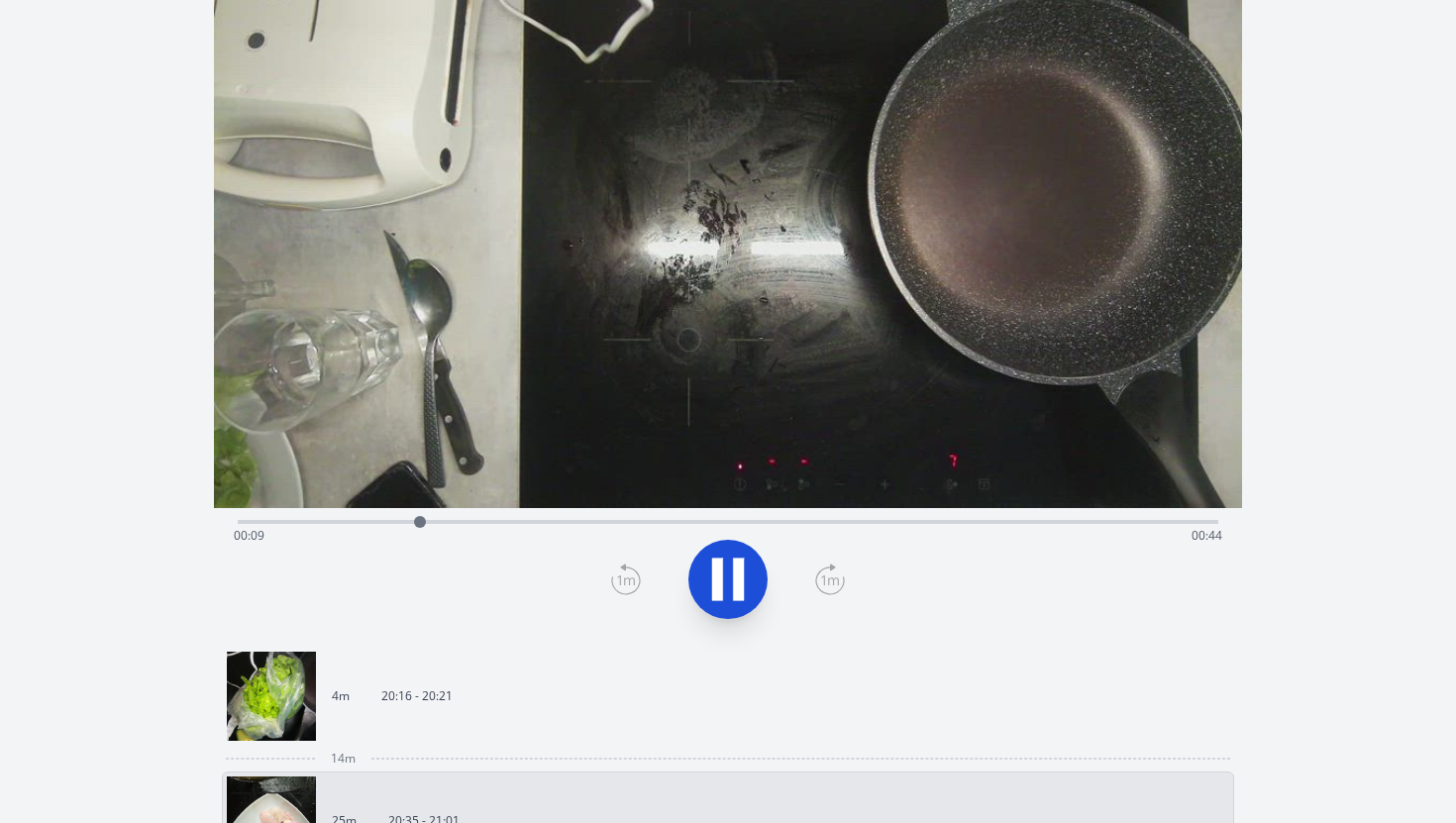 click on "Time elapsed:  00:09
Time remaining:  00:44" at bounding box center [728, 536] 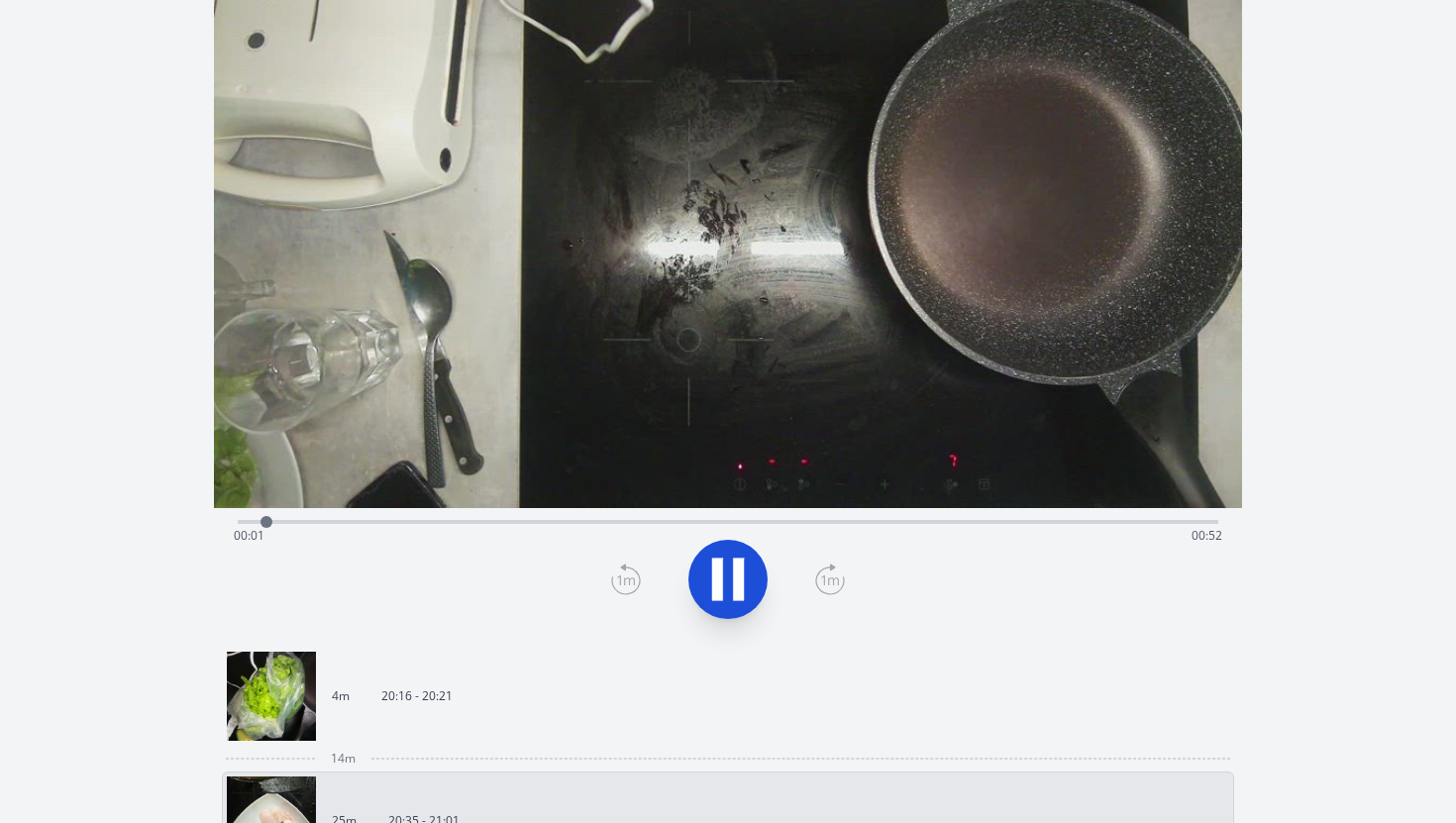 click 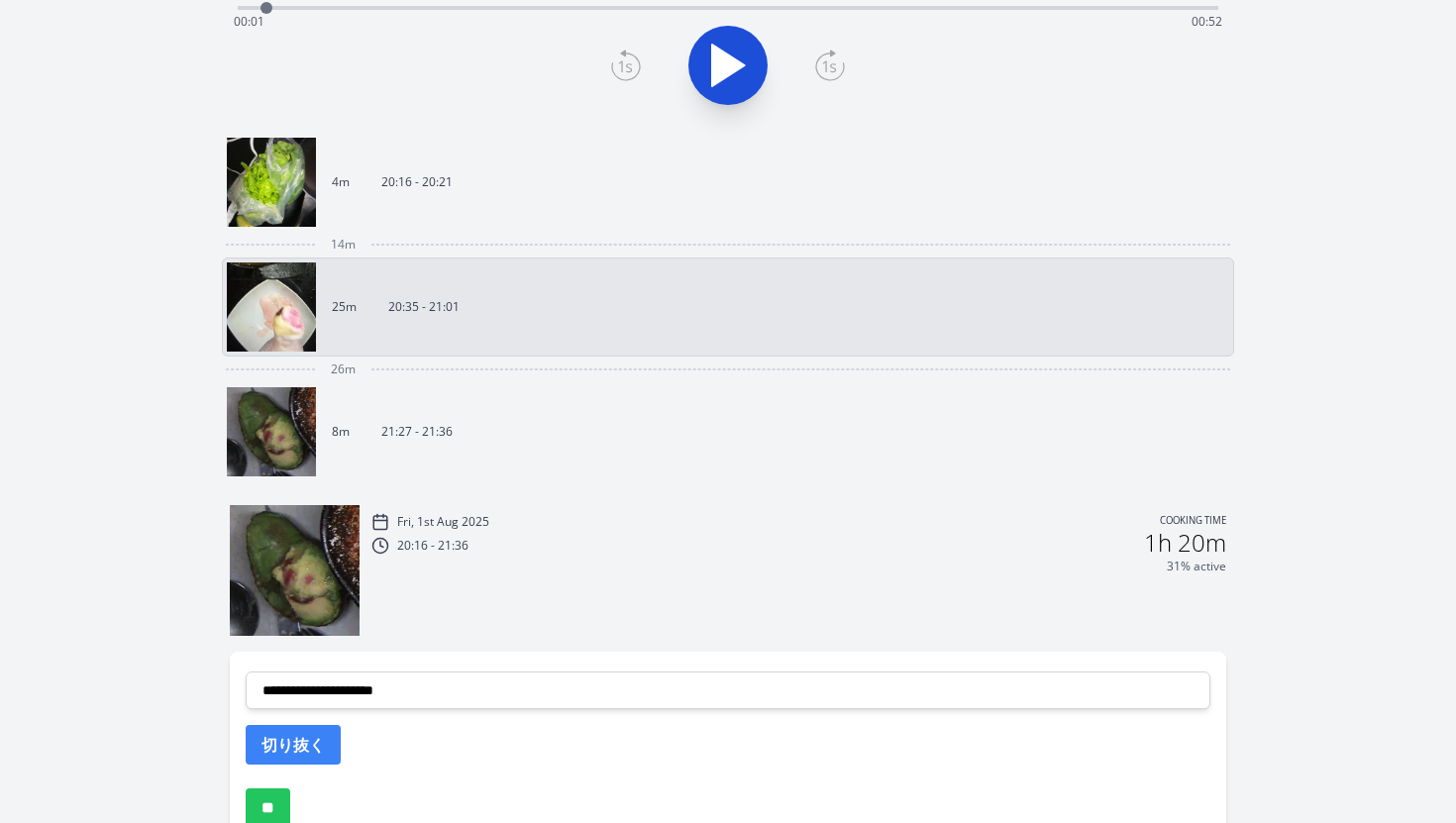 scroll, scrollTop: 740, scrollLeft: 0, axis: vertical 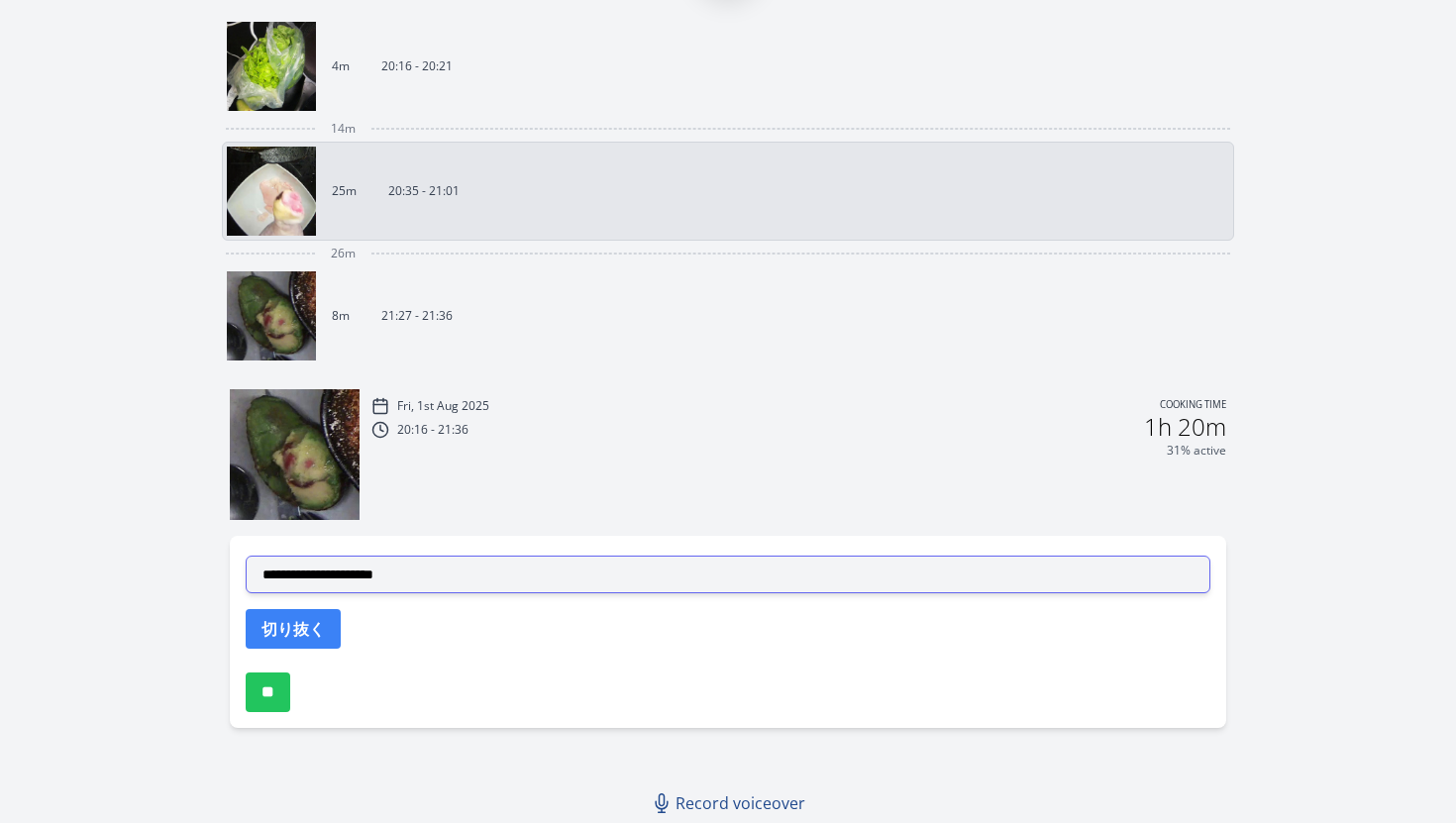 click on "**********" at bounding box center (728, 574) 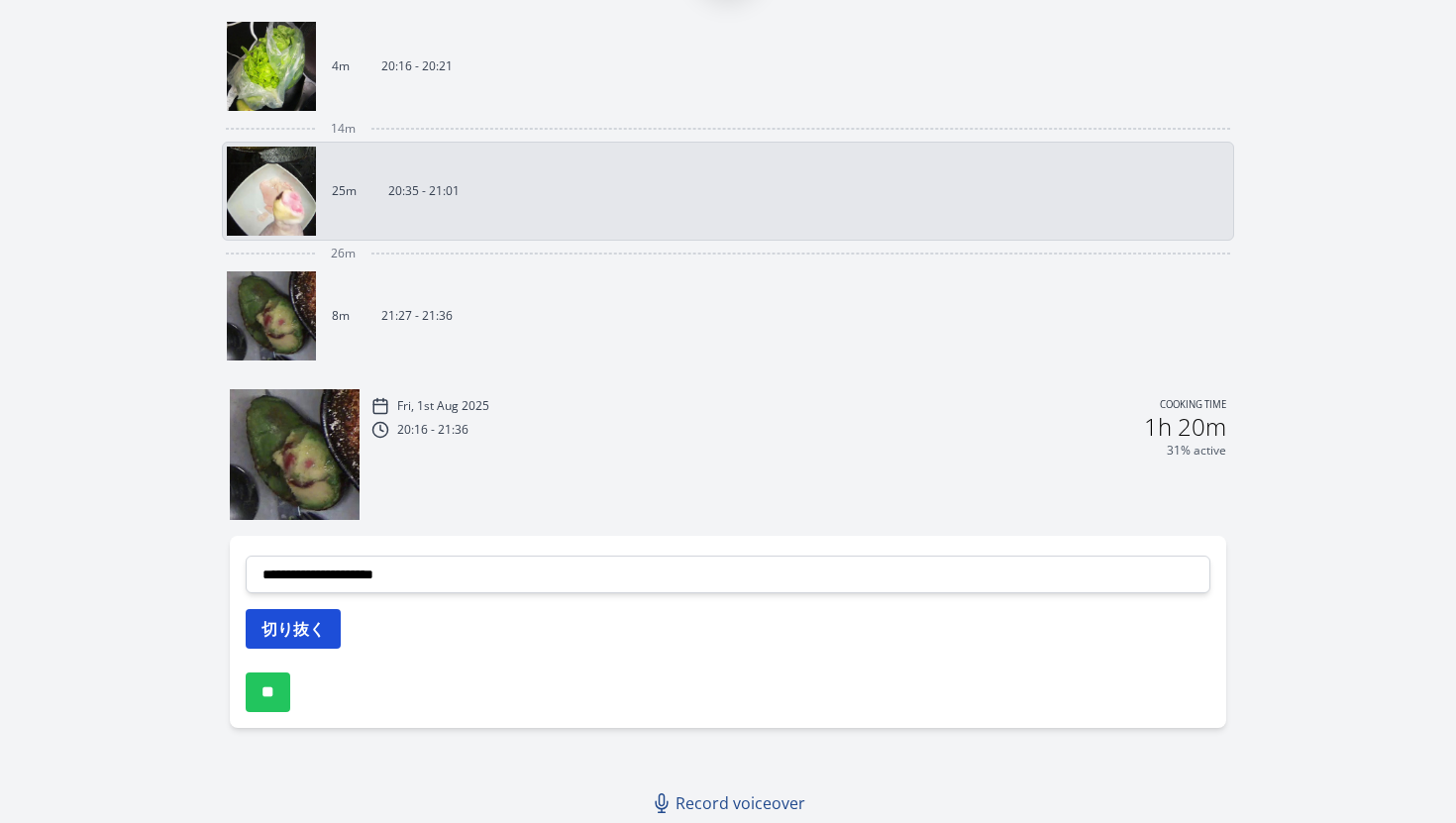 click on "切り抜く" at bounding box center (293, 629) 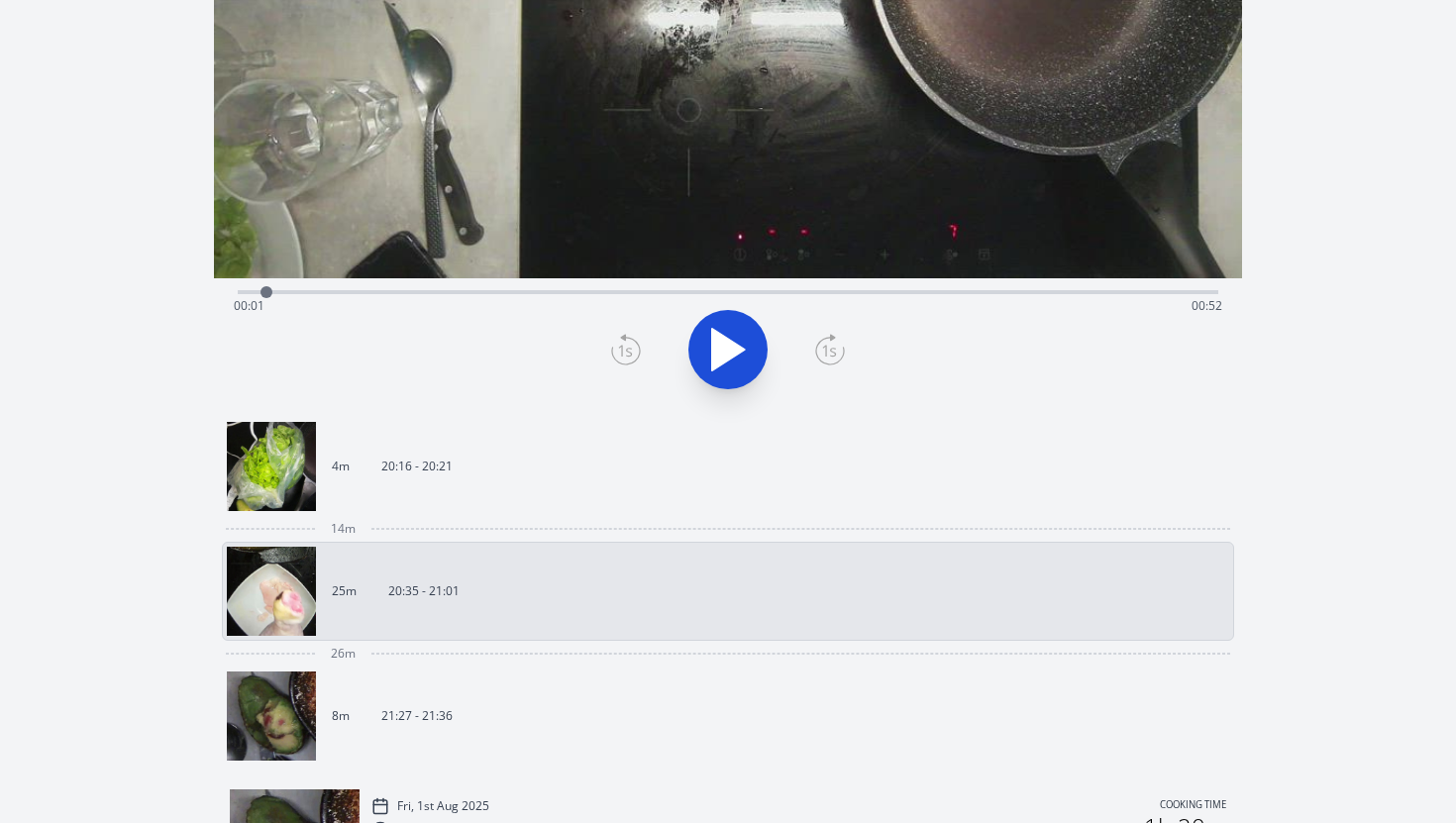 scroll, scrollTop: 223, scrollLeft: 0, axis: vertical 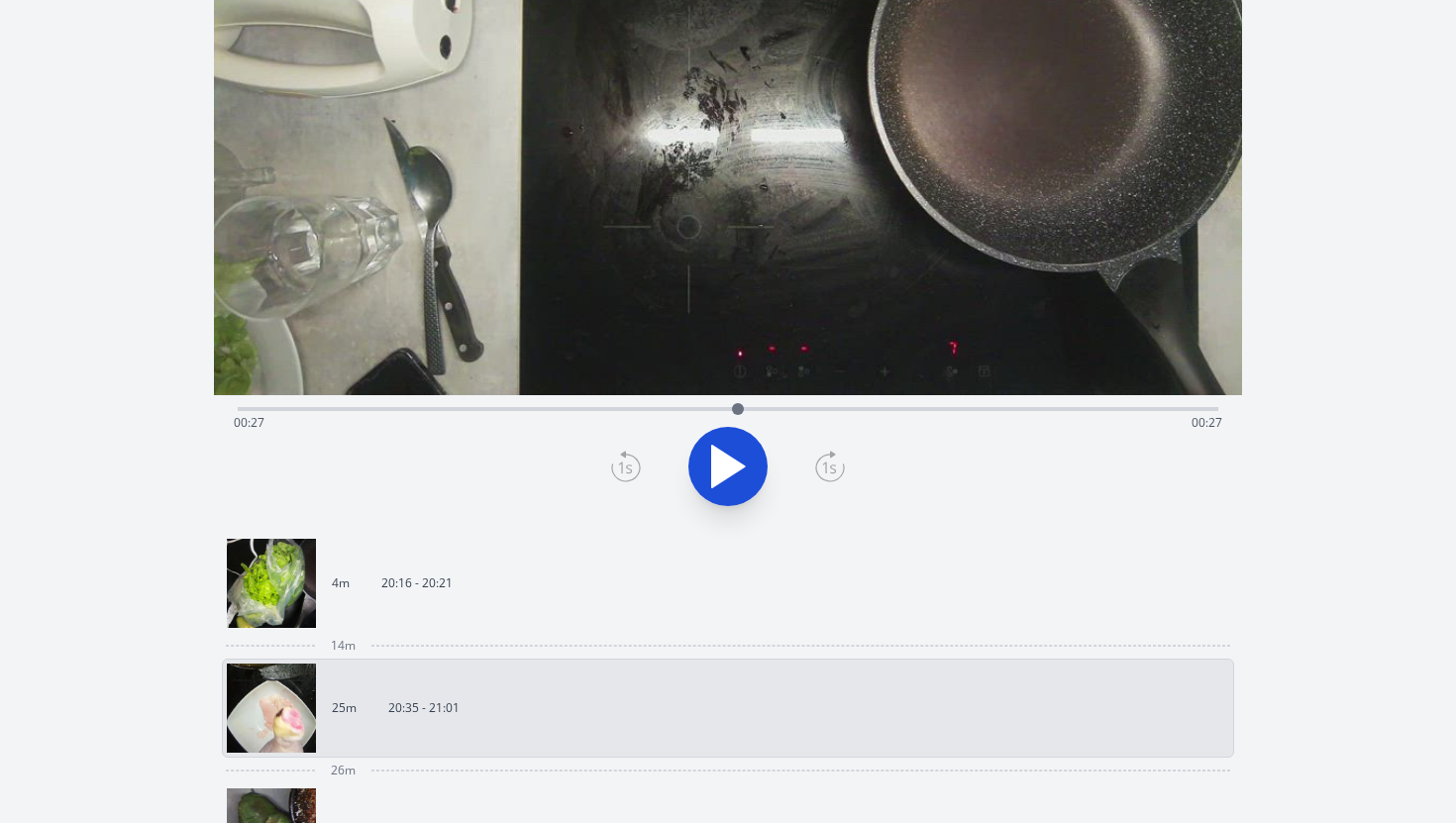 drag, startPoint x: 264, startPoint y: 405, endPoint x: 738, endPoint y: 369, distance: 475.36512 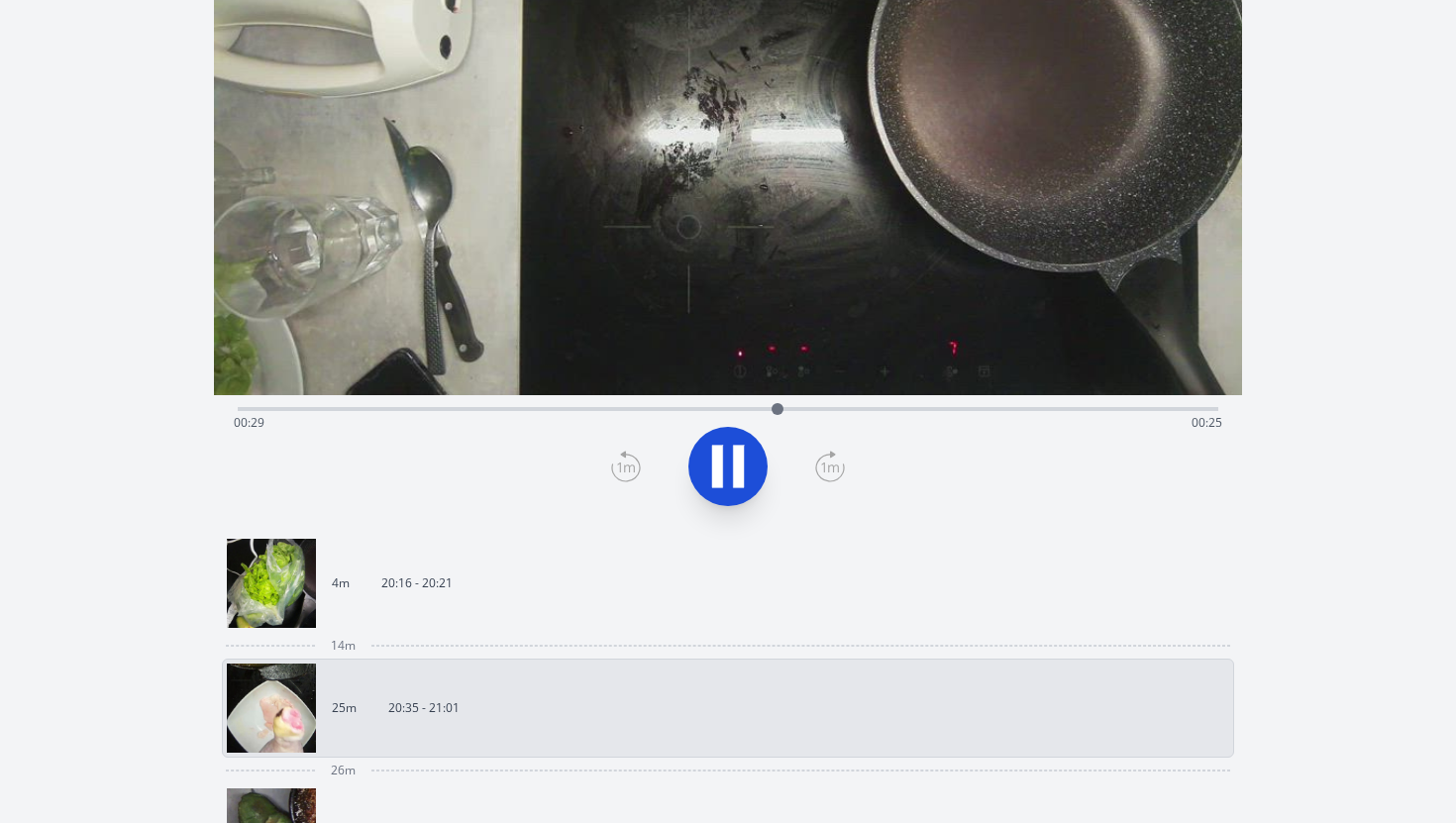 click 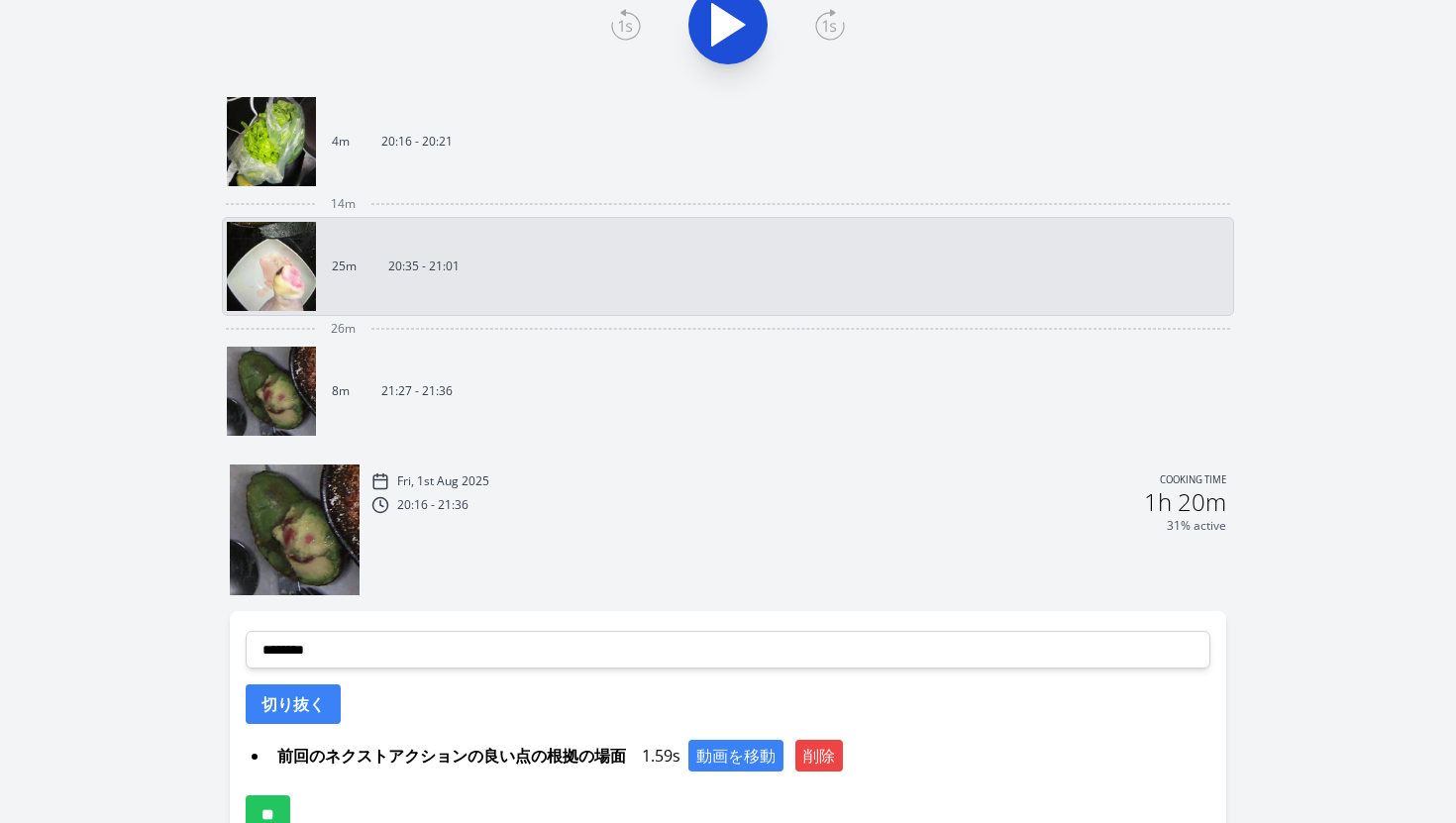 scroll, scrollTop: 787, scrollLeft: 0, axis: vertical 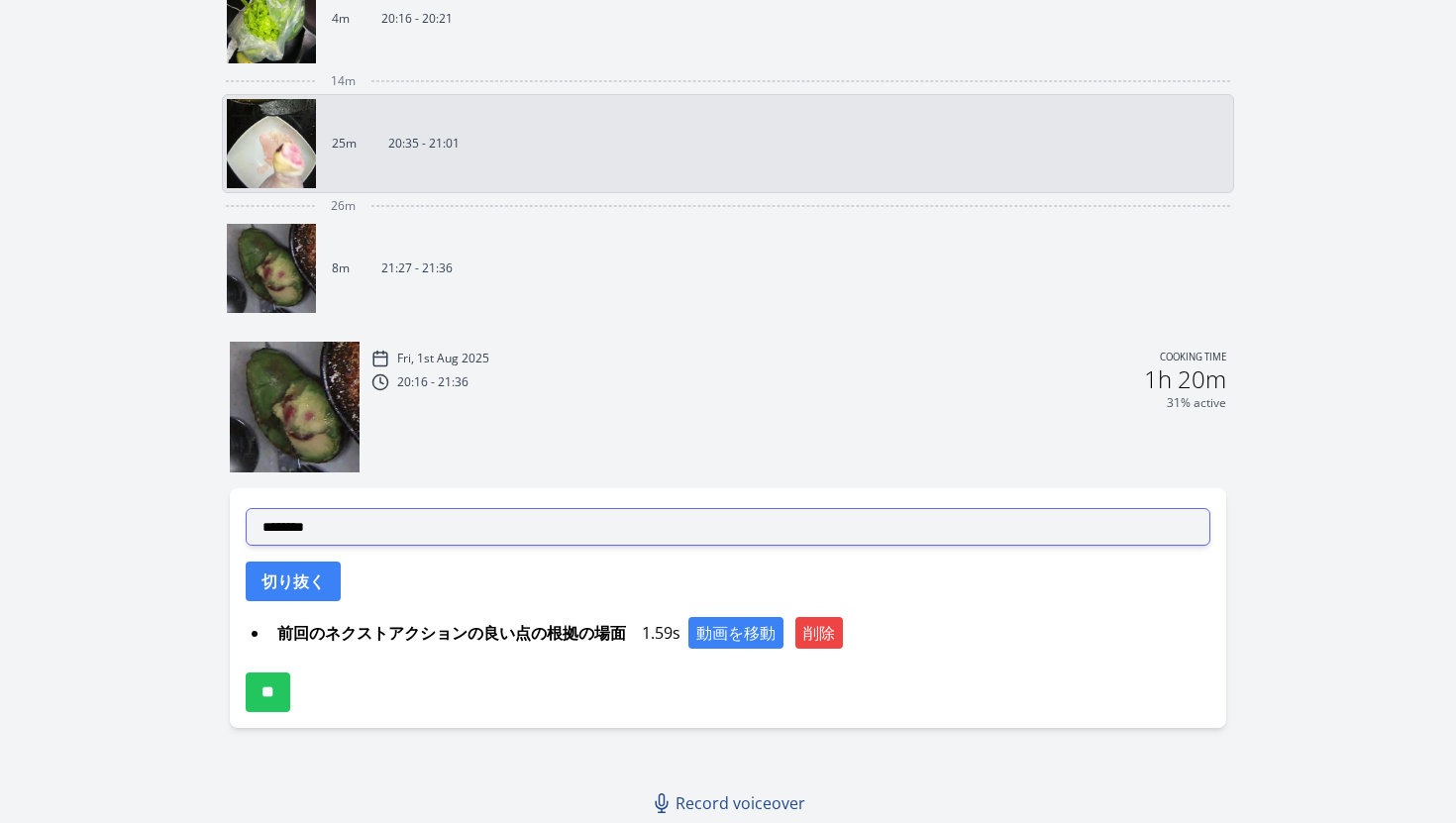 click on "**********" at bounding box center (728, 527) 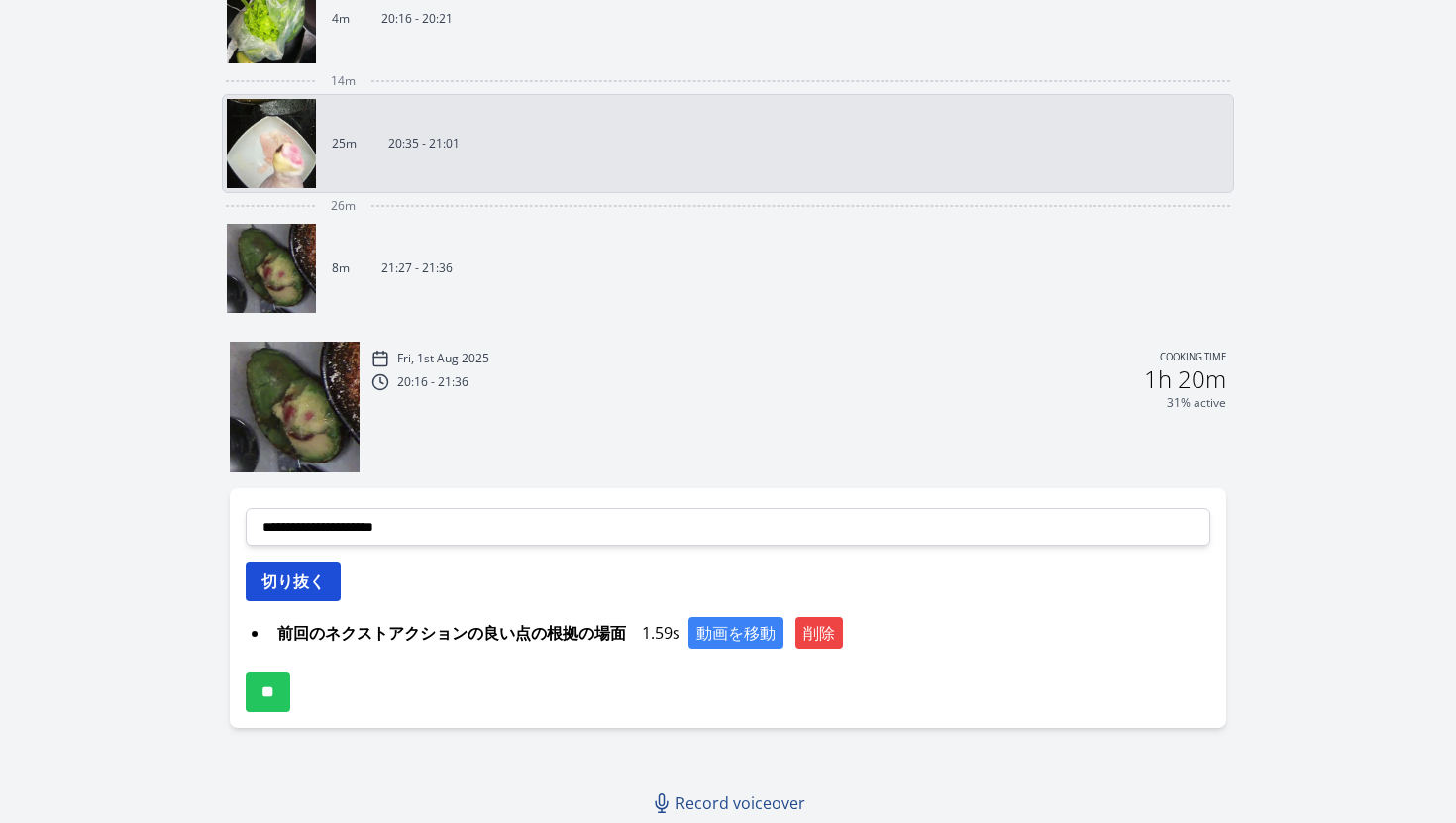 click on "切り抜く" at bounding box center (293, 581) 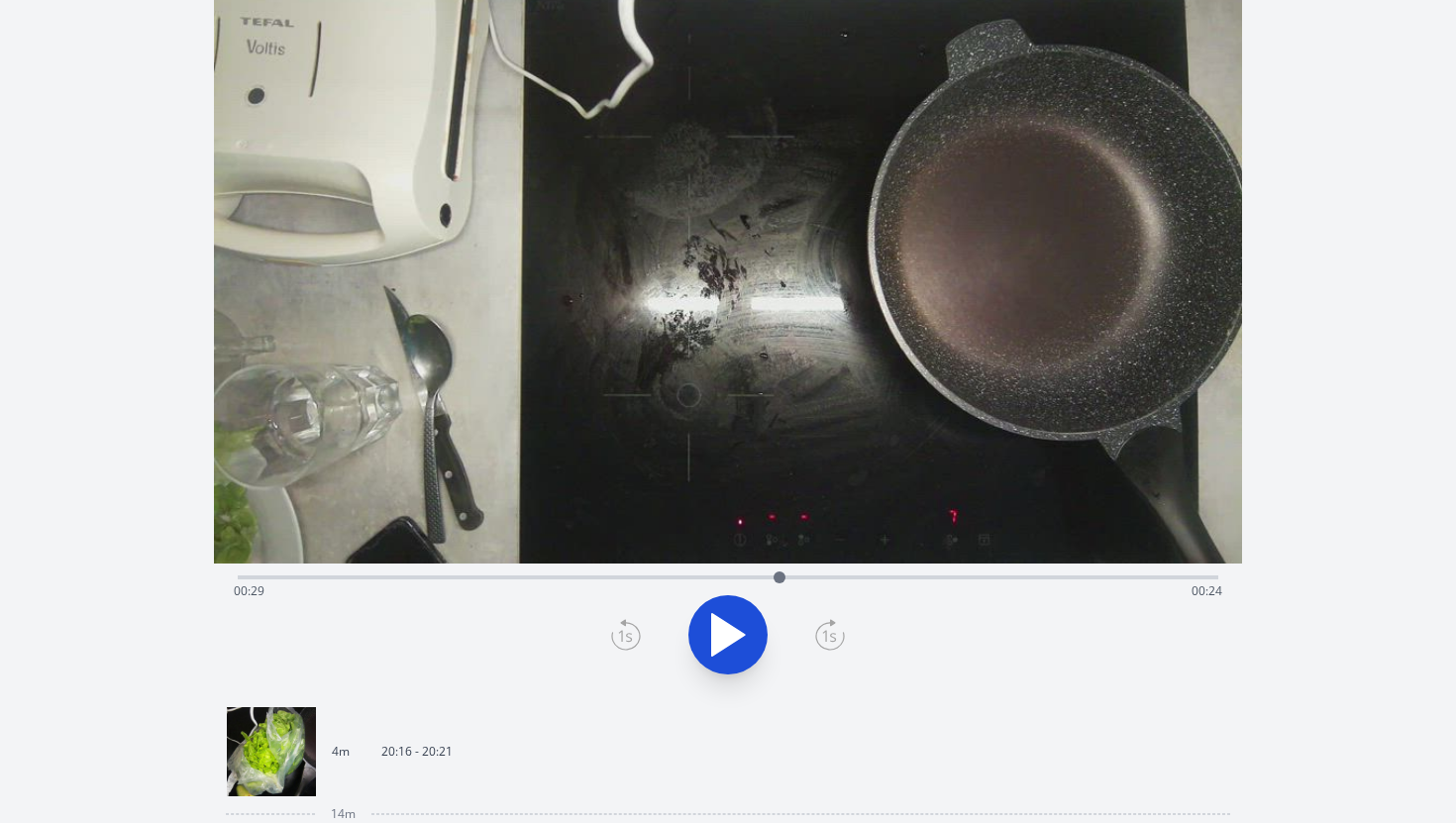 scroll, scrollTop: 0, scrollLeft: 0, axis: both 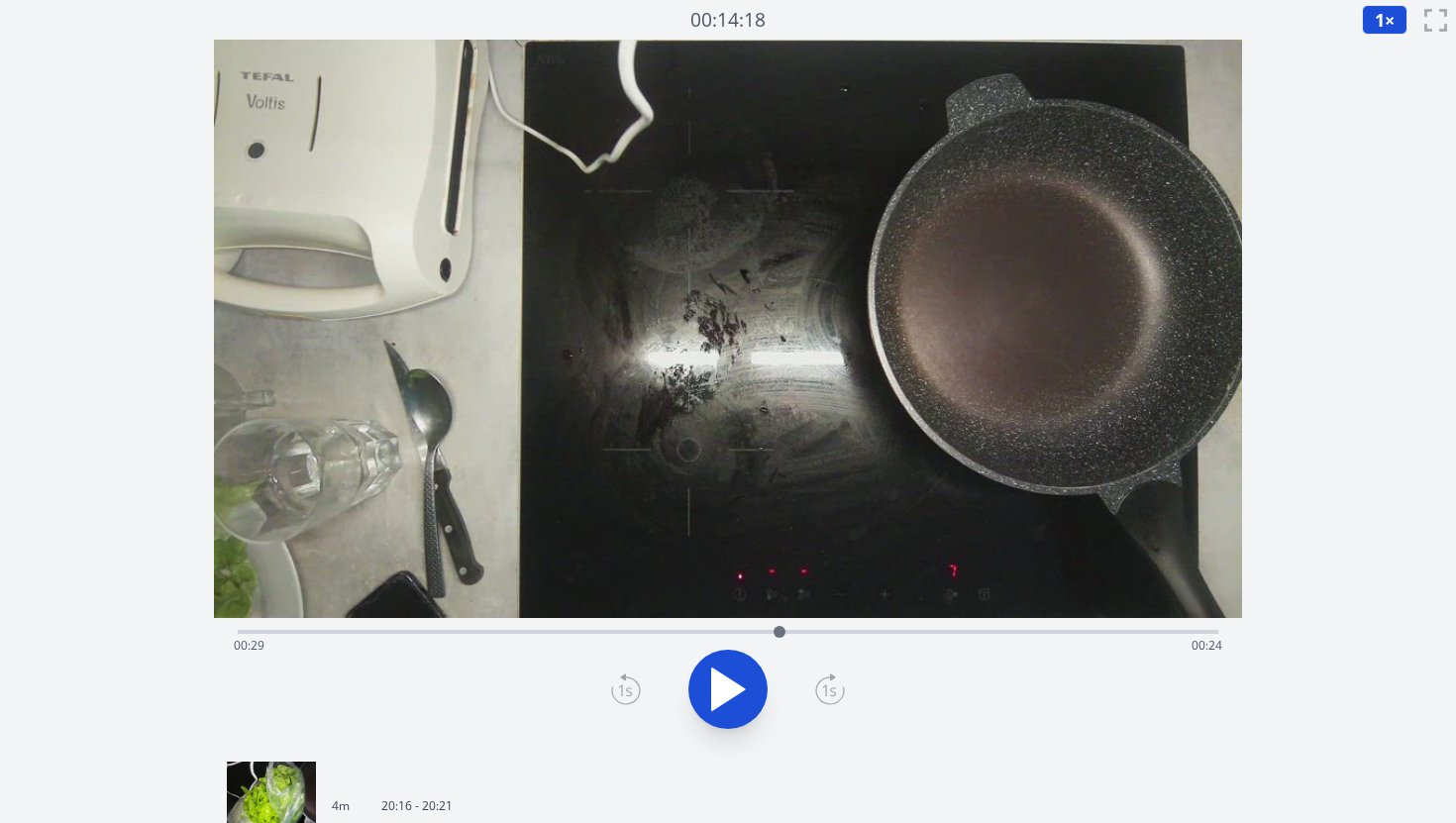 click 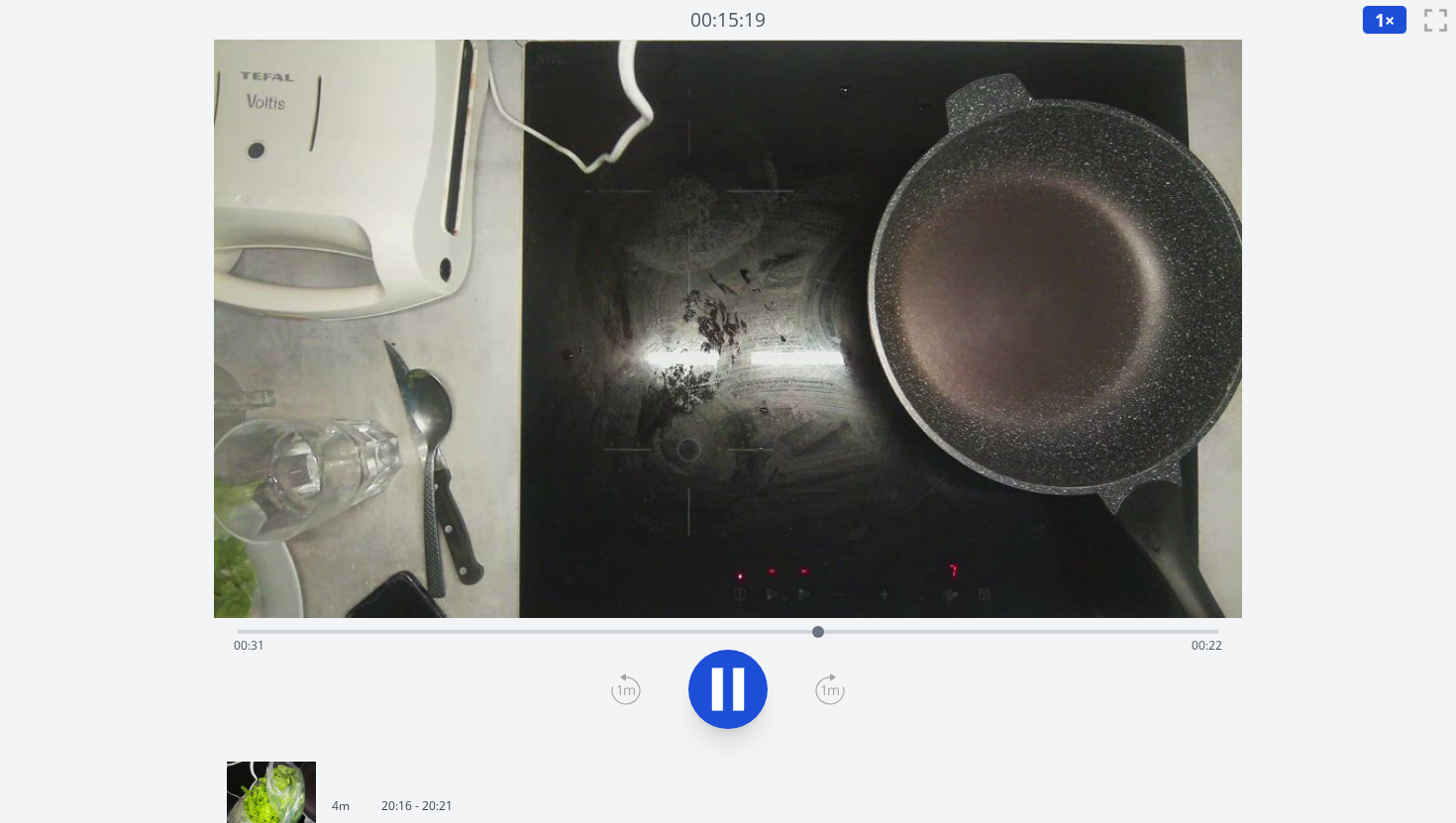 click 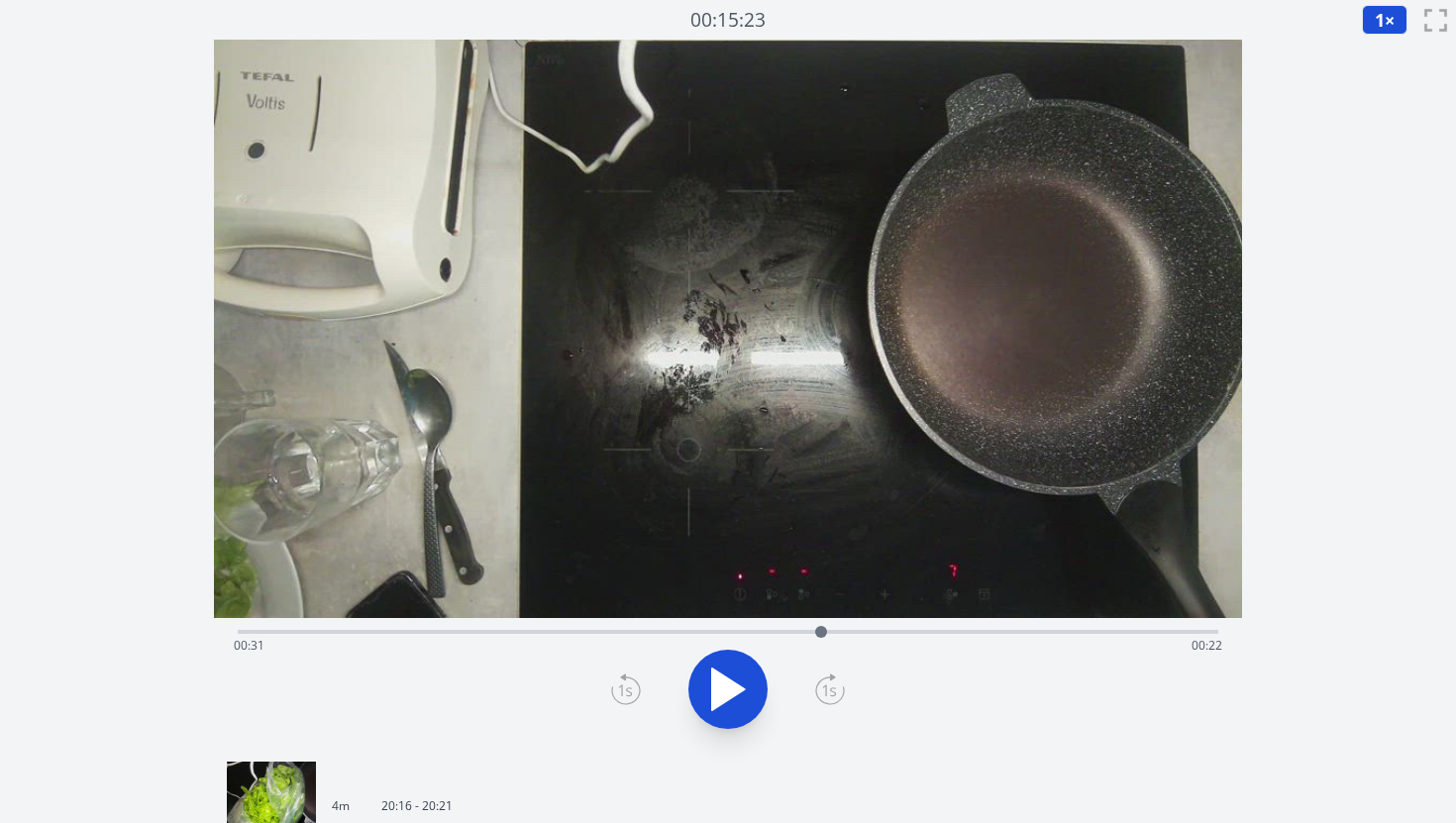 click on "Time elapsed:  00:31
Time remaining:  00:22" at bounding box center [728, 646] 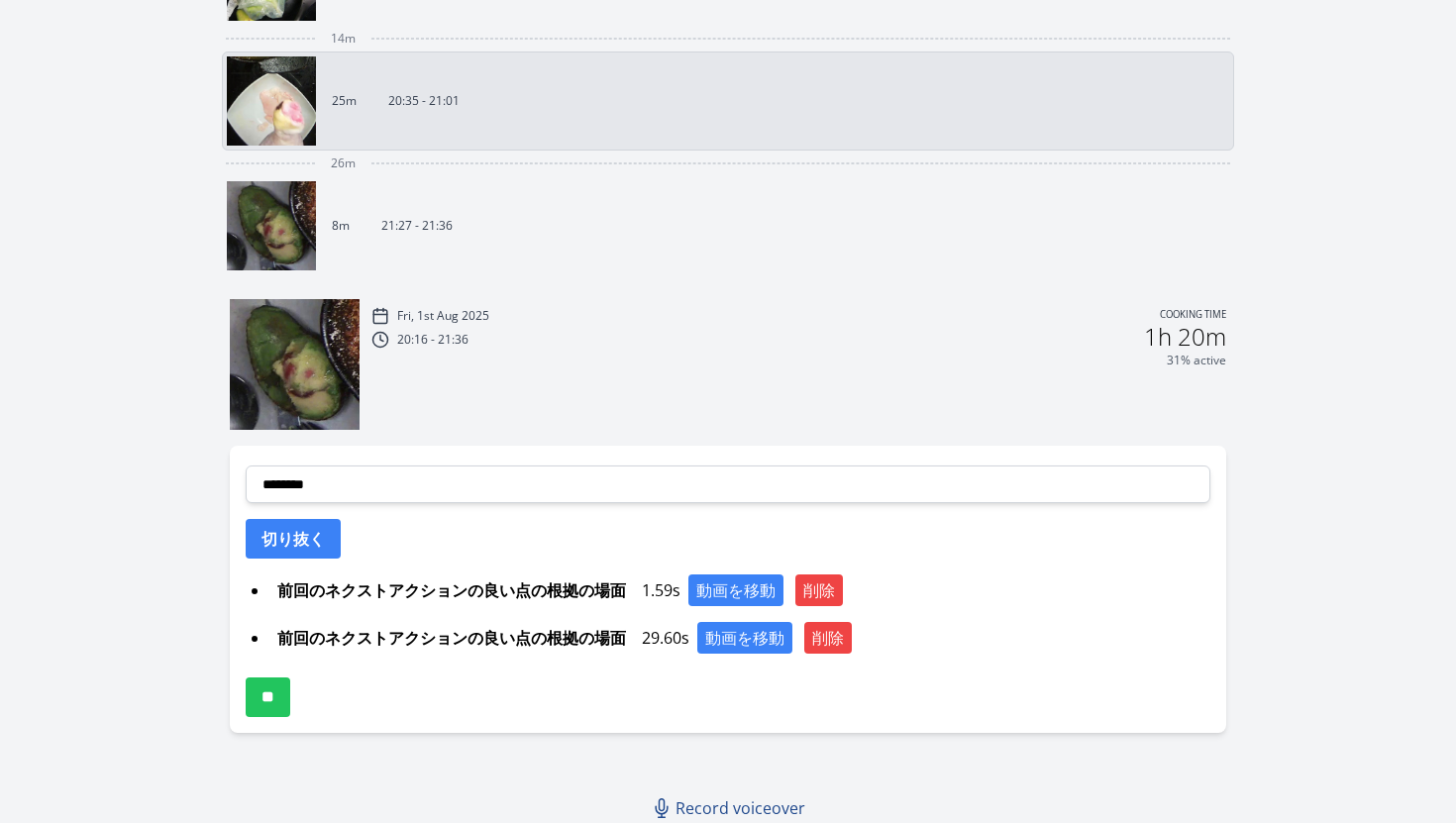 scroll, scrollTop: 835, scrollLeft: 0, axis: vertical 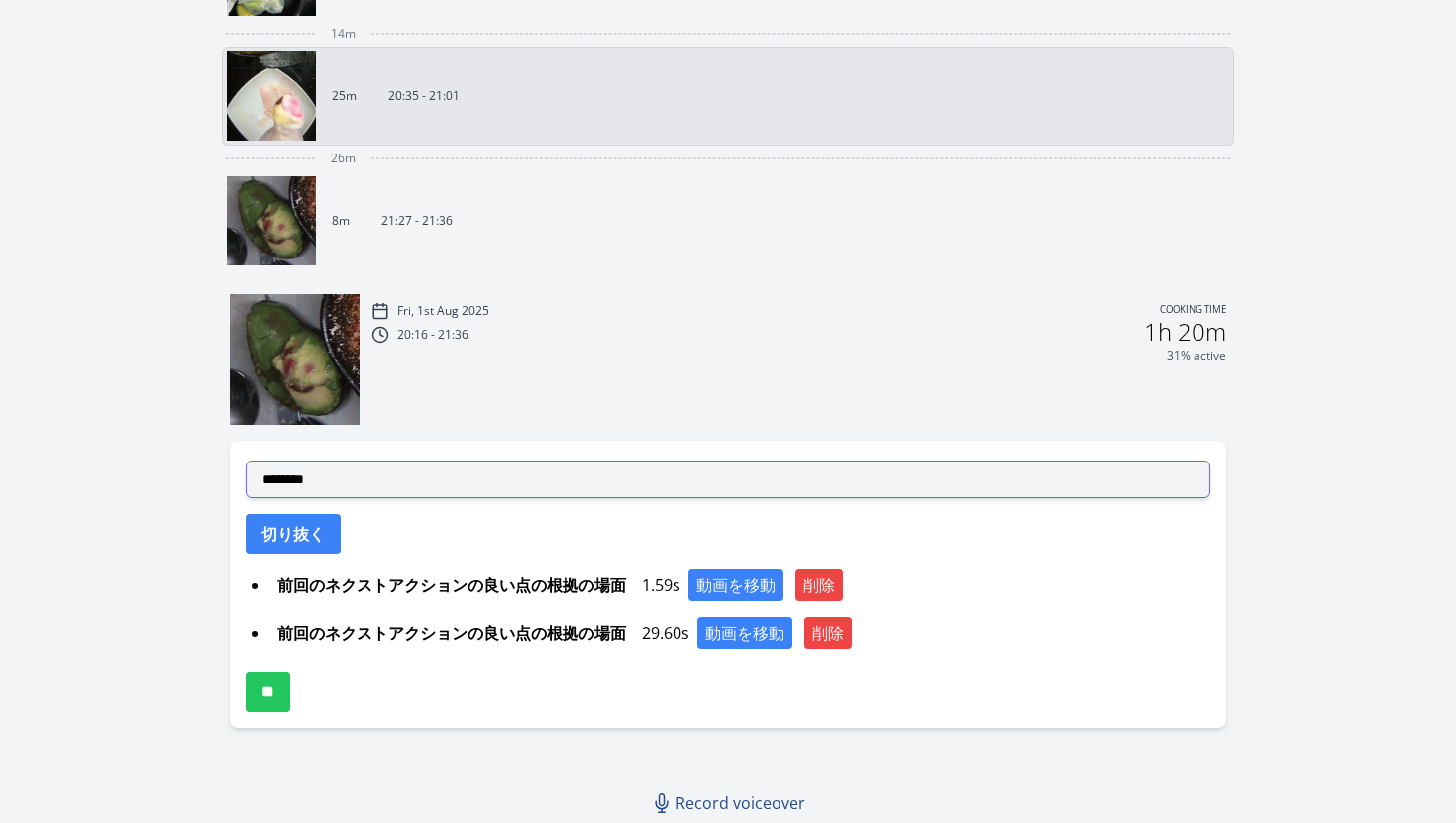 click on "**********" at bounding box center (728, 479) 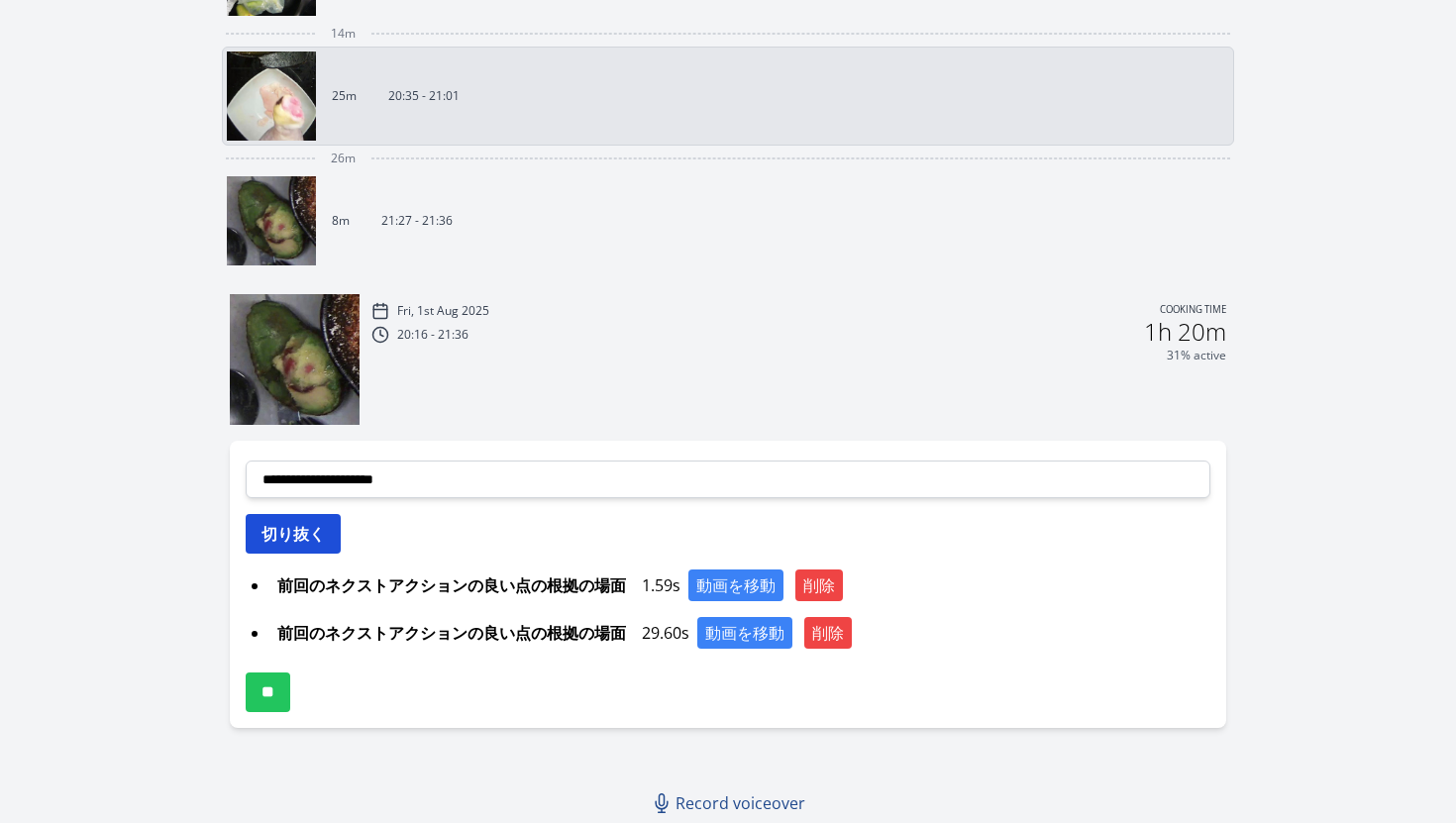click on "切り抜く" at bounding box center [293, 534] 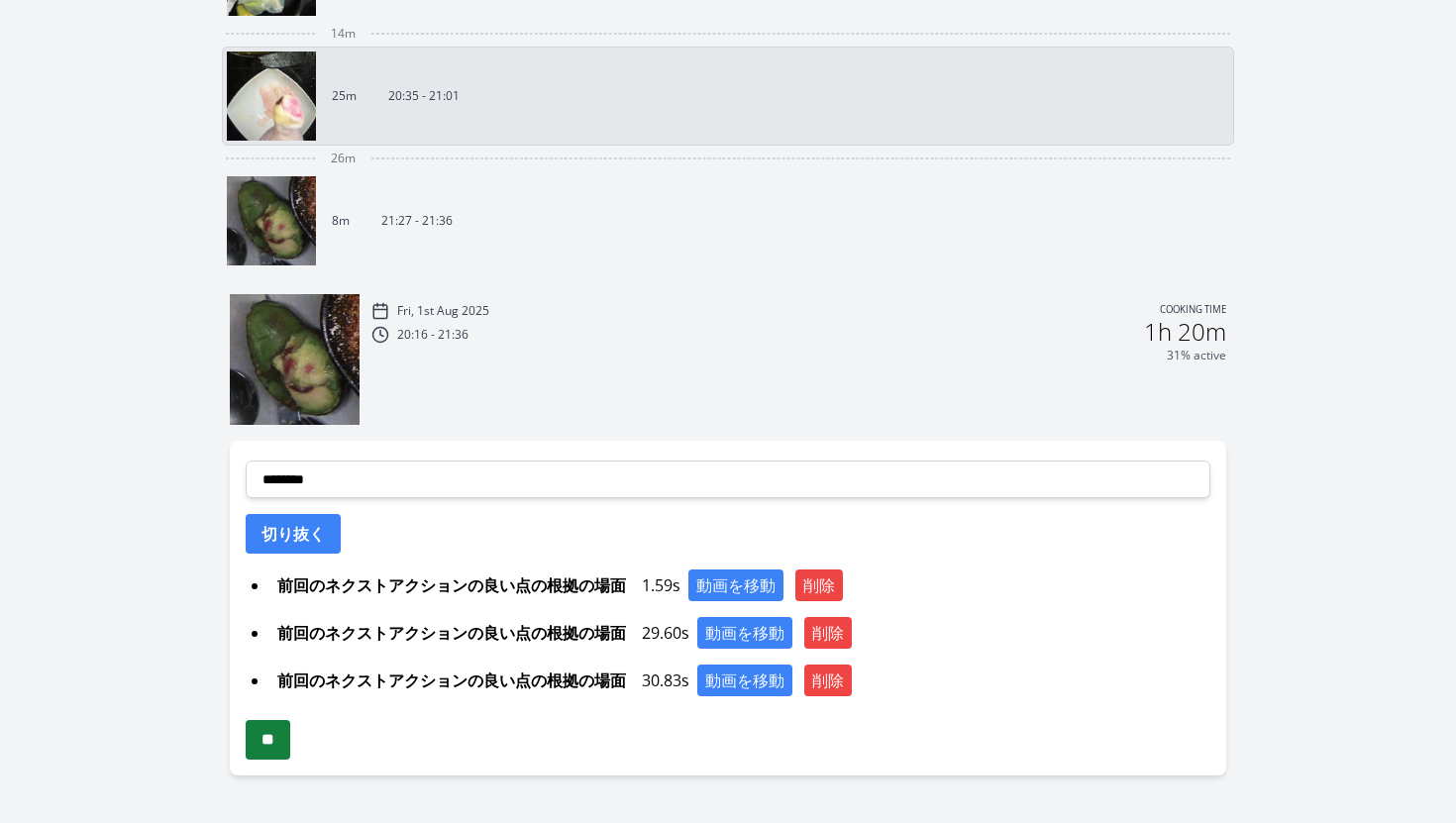click on "**" at bounding box center (267, 740) 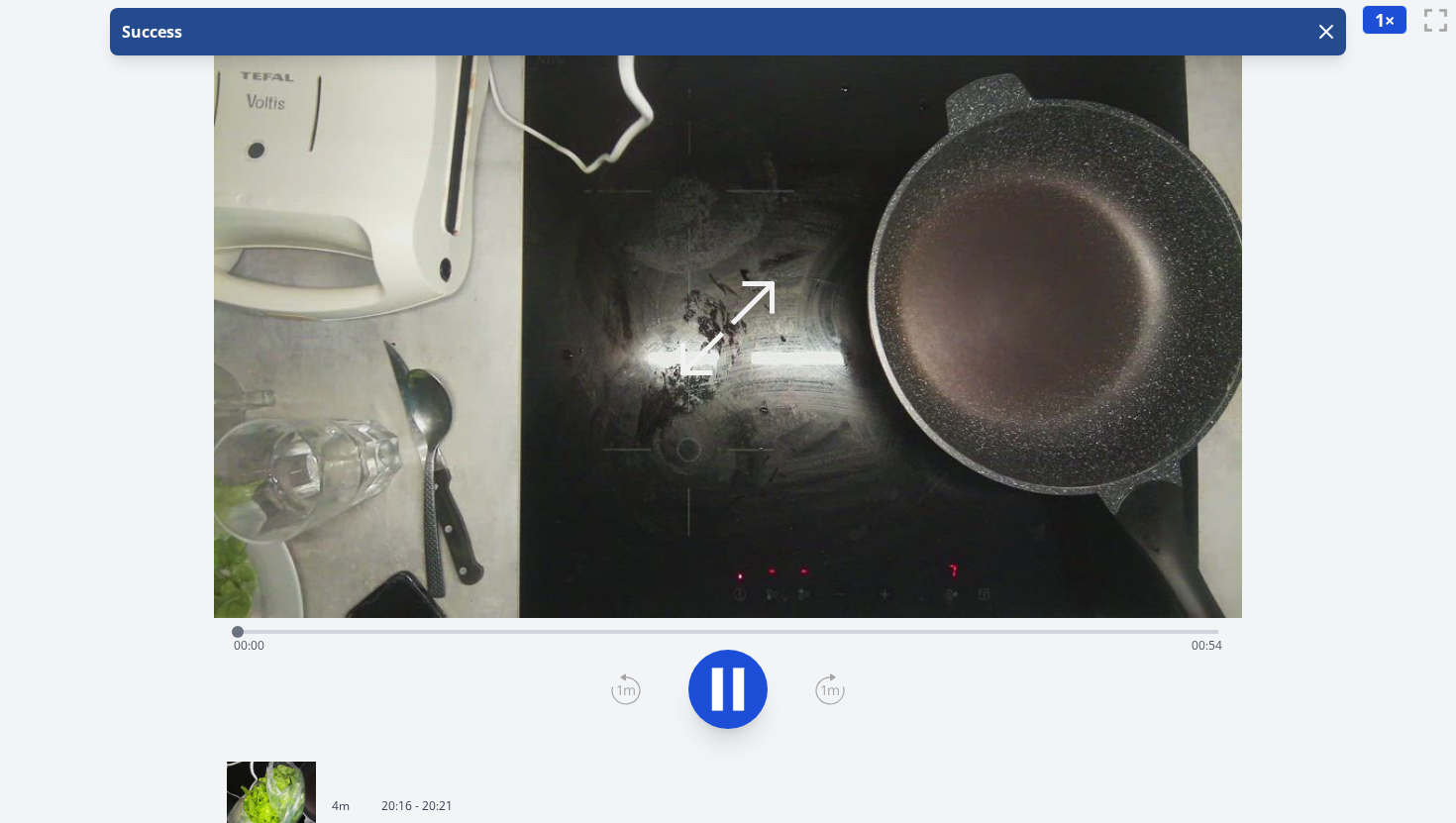 scroll, scrollTop: 0, scrollLeft: 0, axis: both 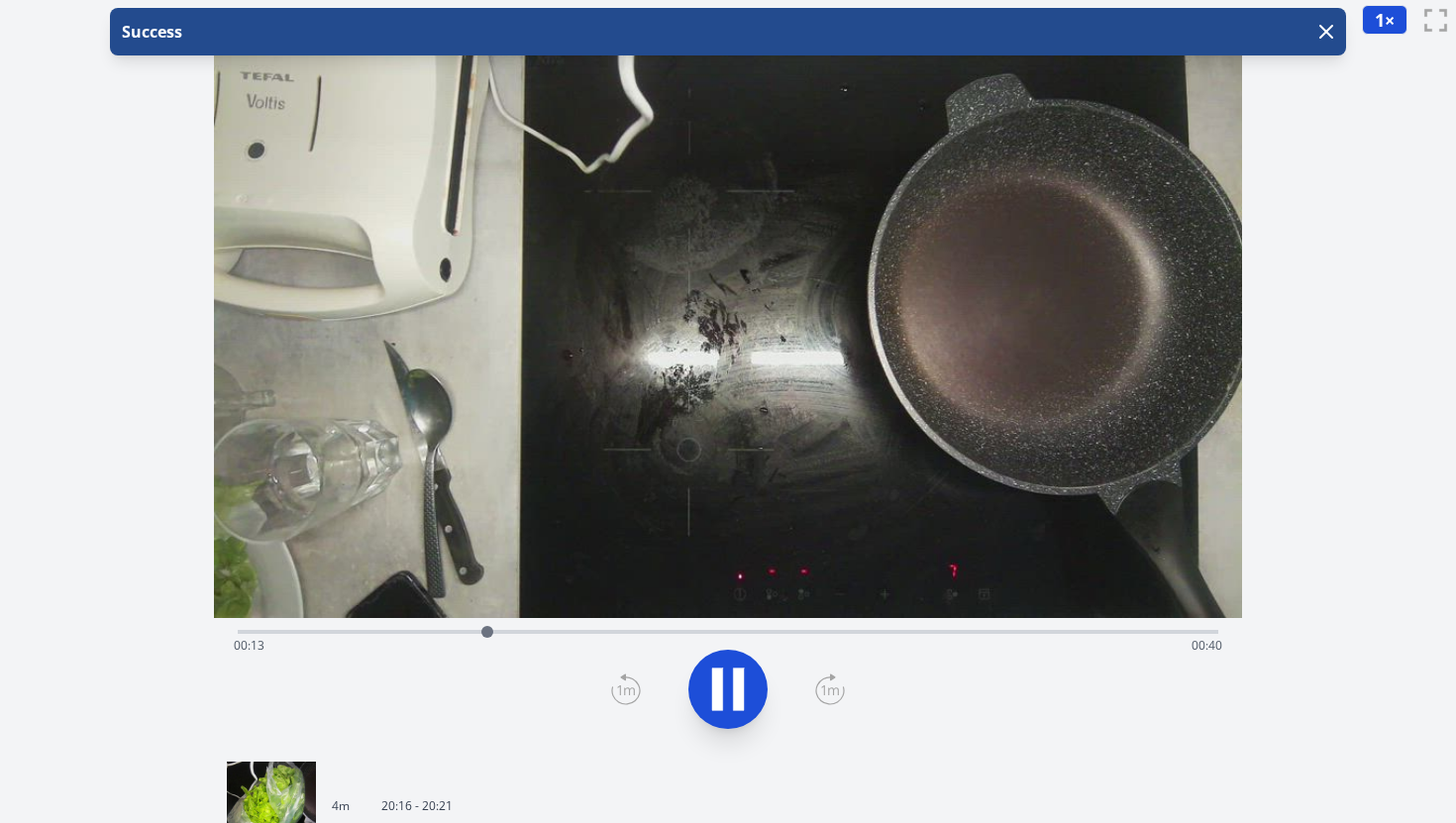 click on "Discard Recording?
You will not be able to recover this once discarded.
Cancel
Discard Recording
00:06:32 1 × 0.25× 0.5× 1× 1.5× 2×
fullscreen
Time elapsed:  00:13
Time remaining:  00:40" at bounding box center [728, 853] 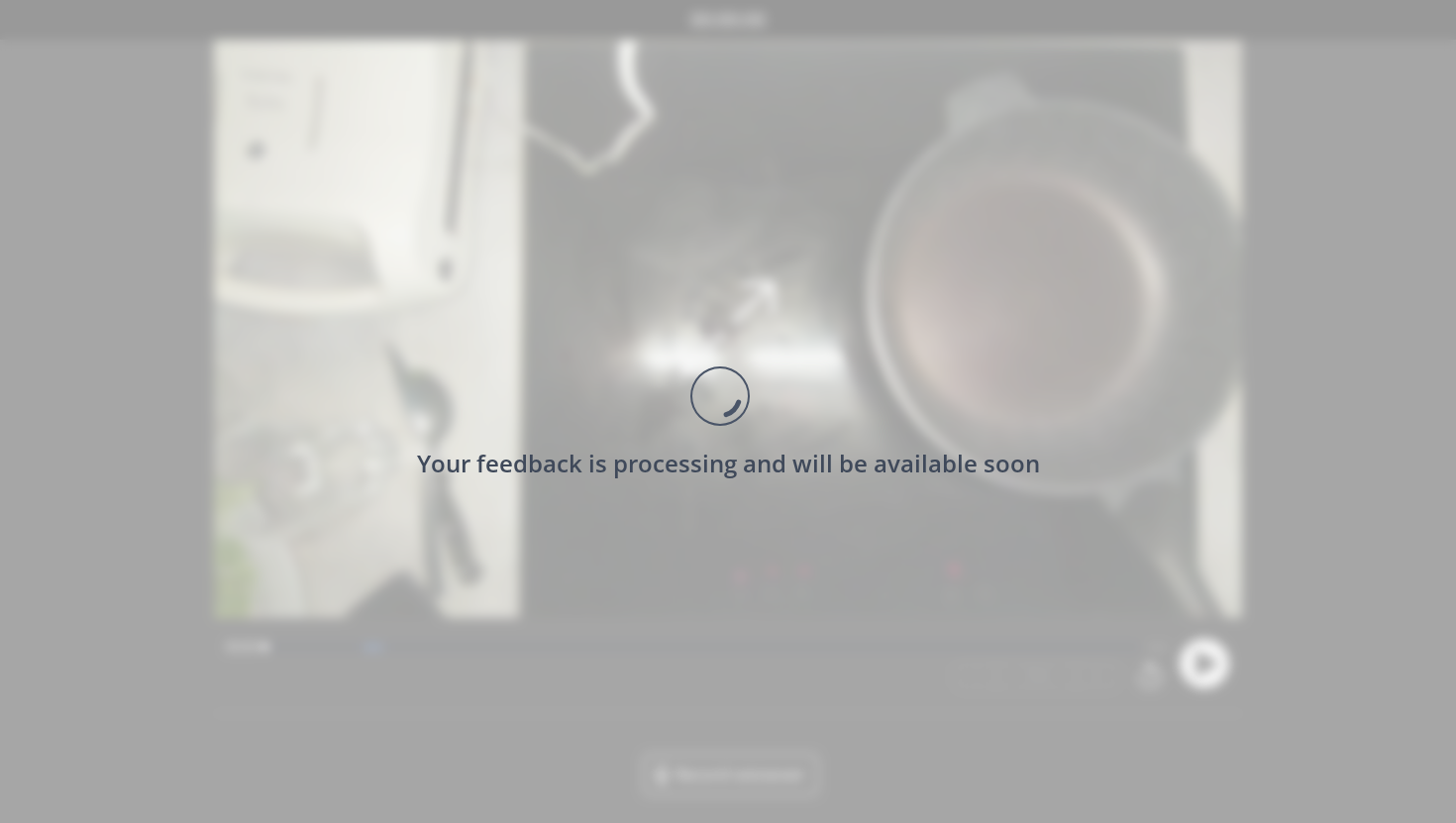 scroll, scrollTop: 0, scrollLeft: 0, axis: both 